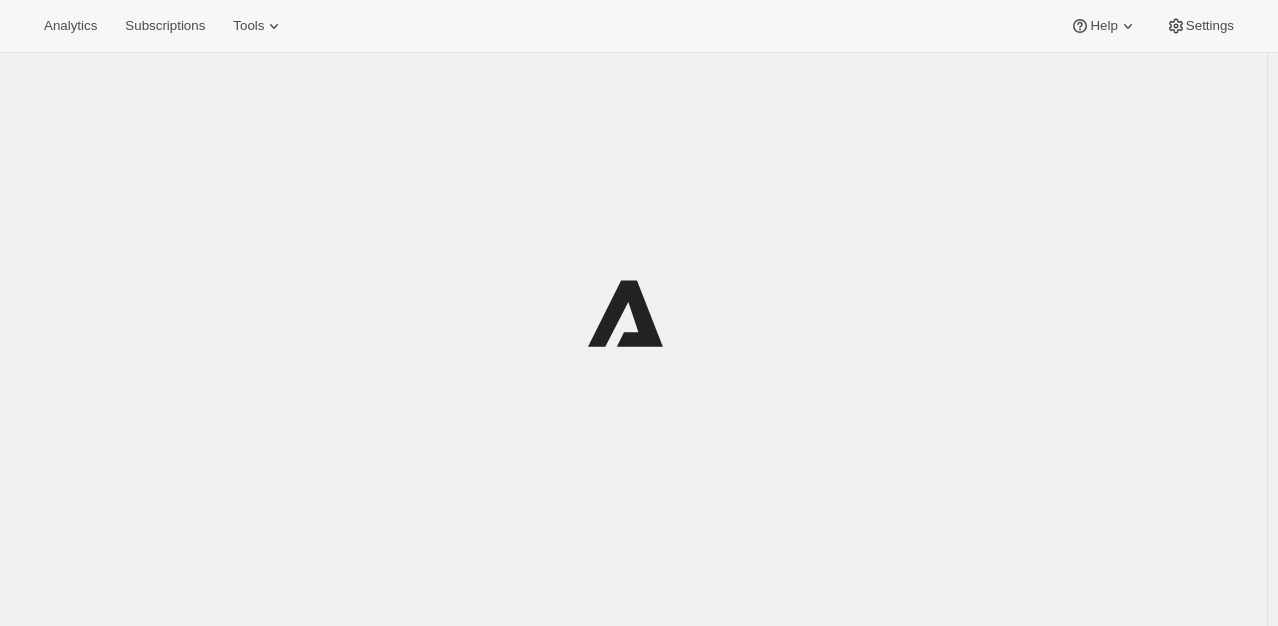 scroll, scrollTop: 0, scrollLeft: 0, axis: both 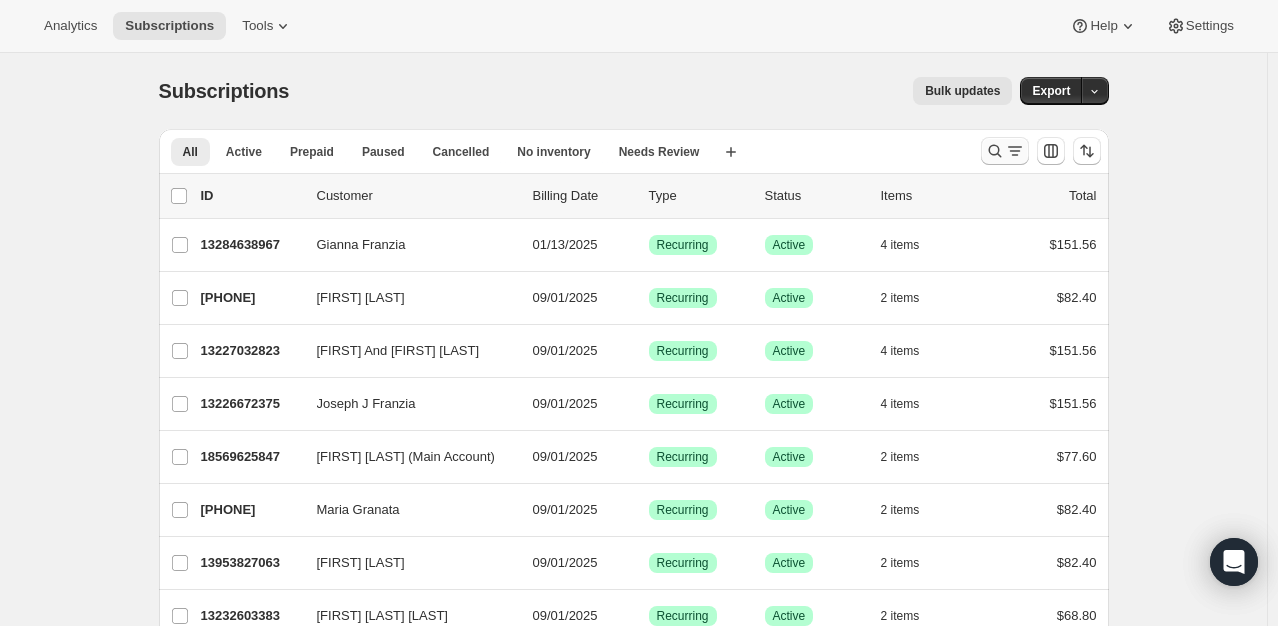 click 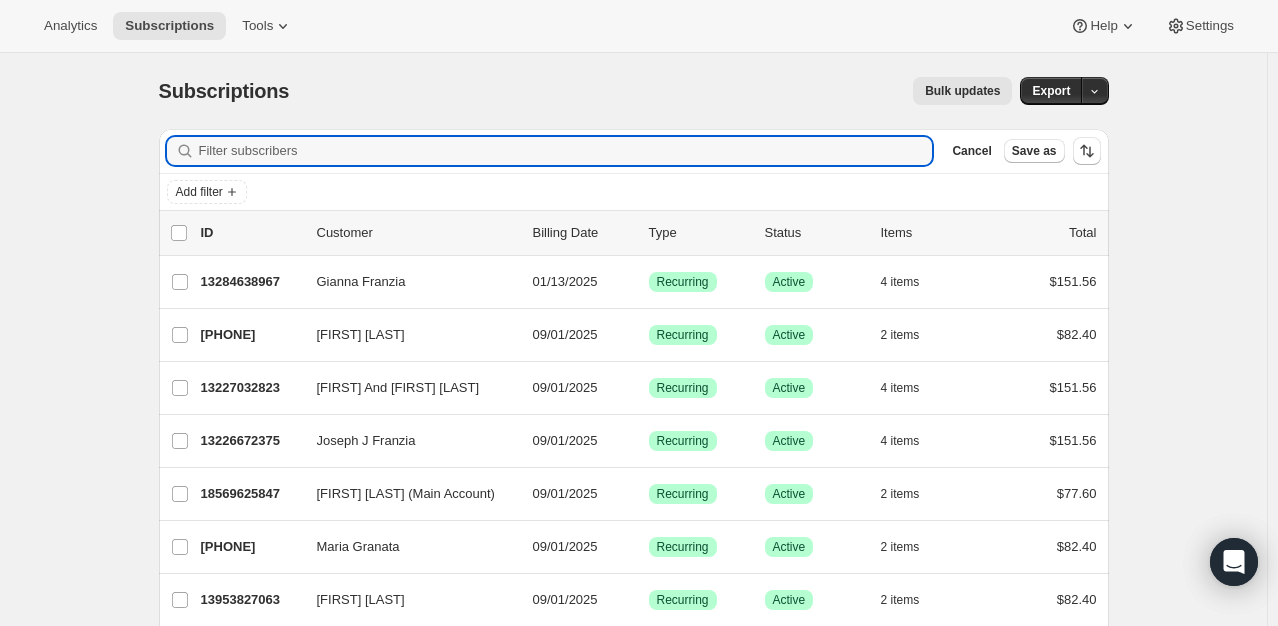 paste on "[FIRST] [LAST]" 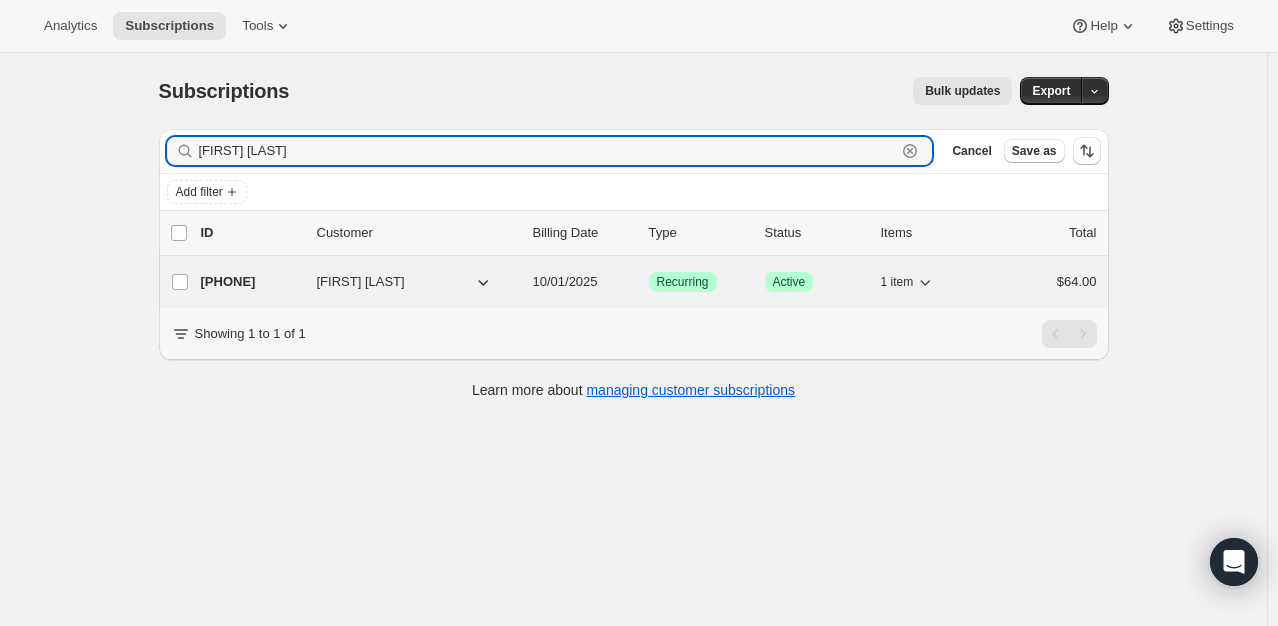 type on "[FIRST] [LAST]" 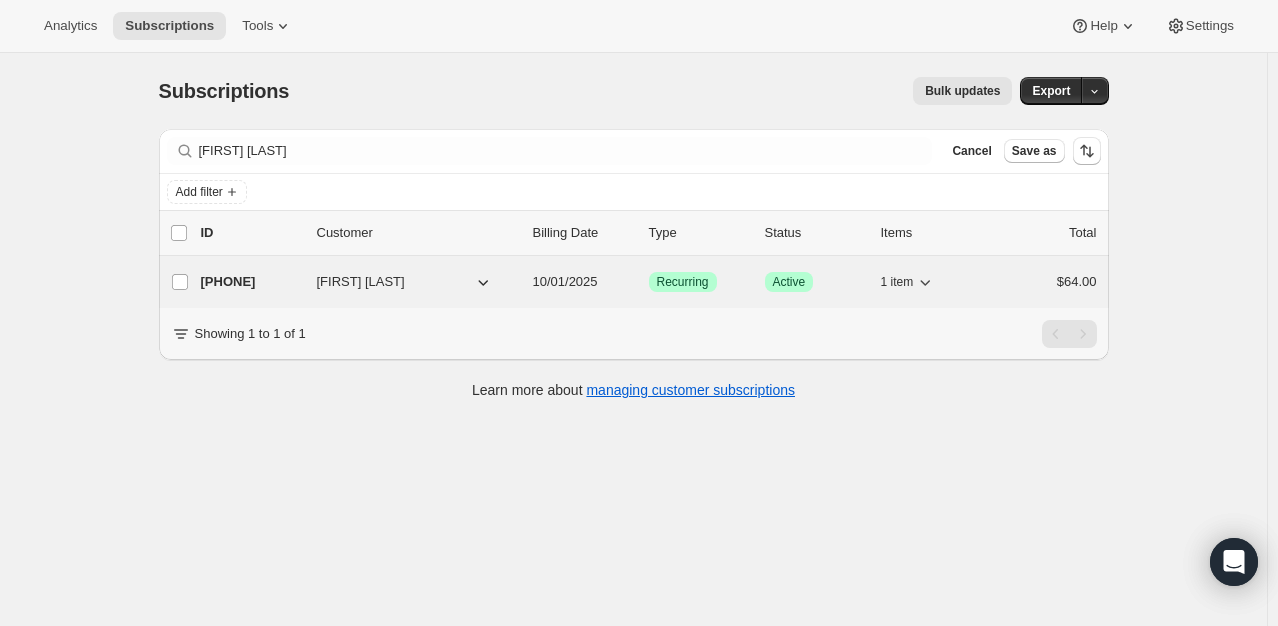 click on "[PHONE]" at bounding box center (251, 282) 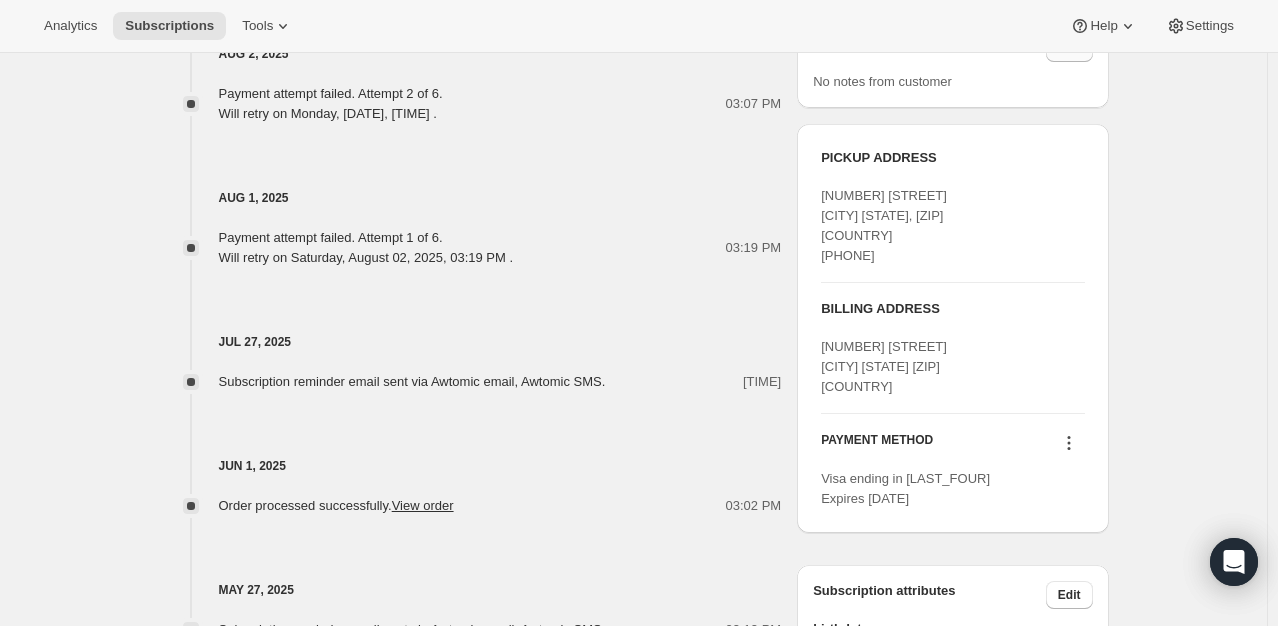 scroll, scrollTop: 1200, scrollLeft: 0, axis: vertical 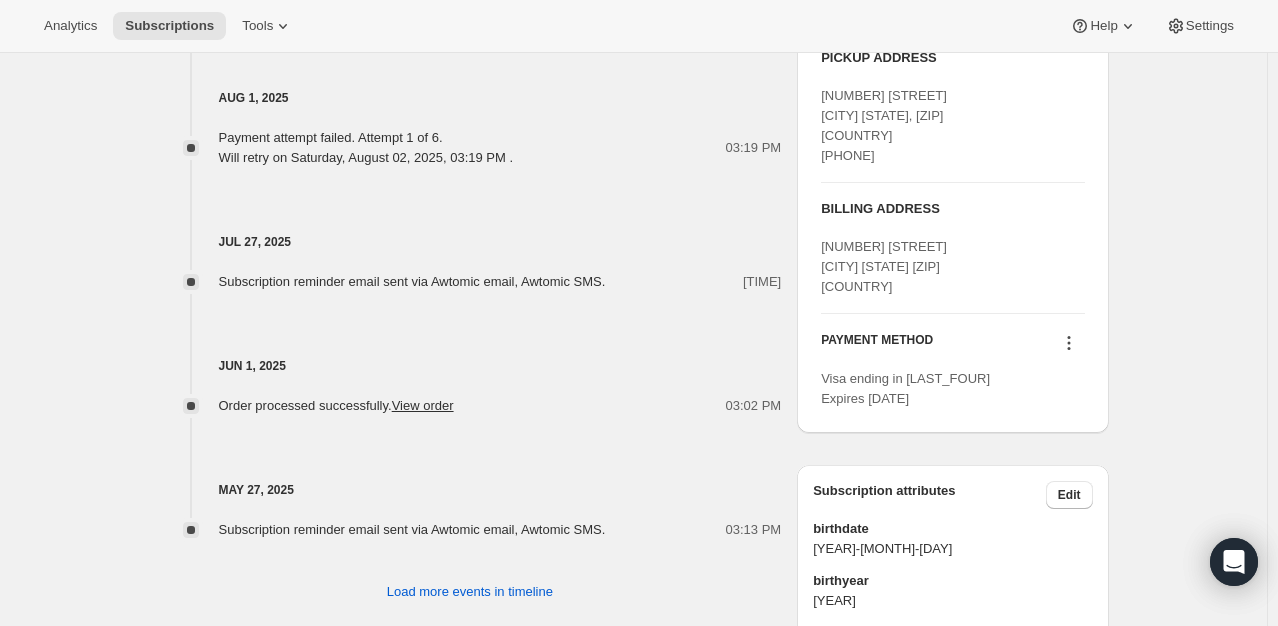 click 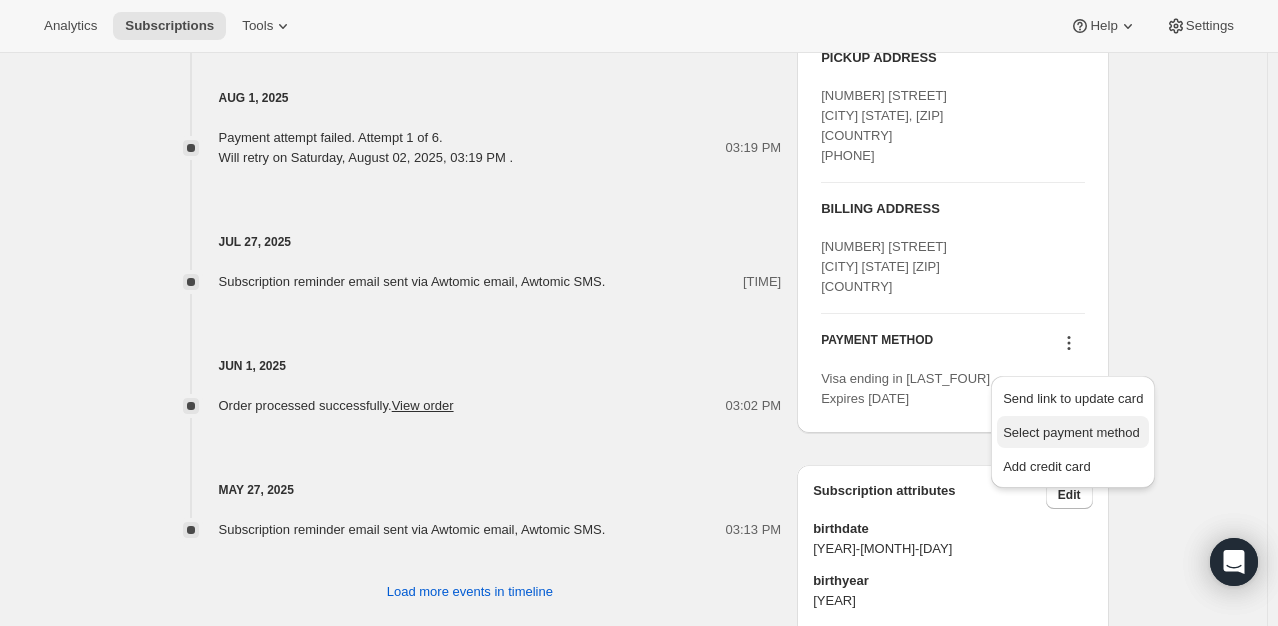 click on "Select payment method" at bounding box center [1071, 432] 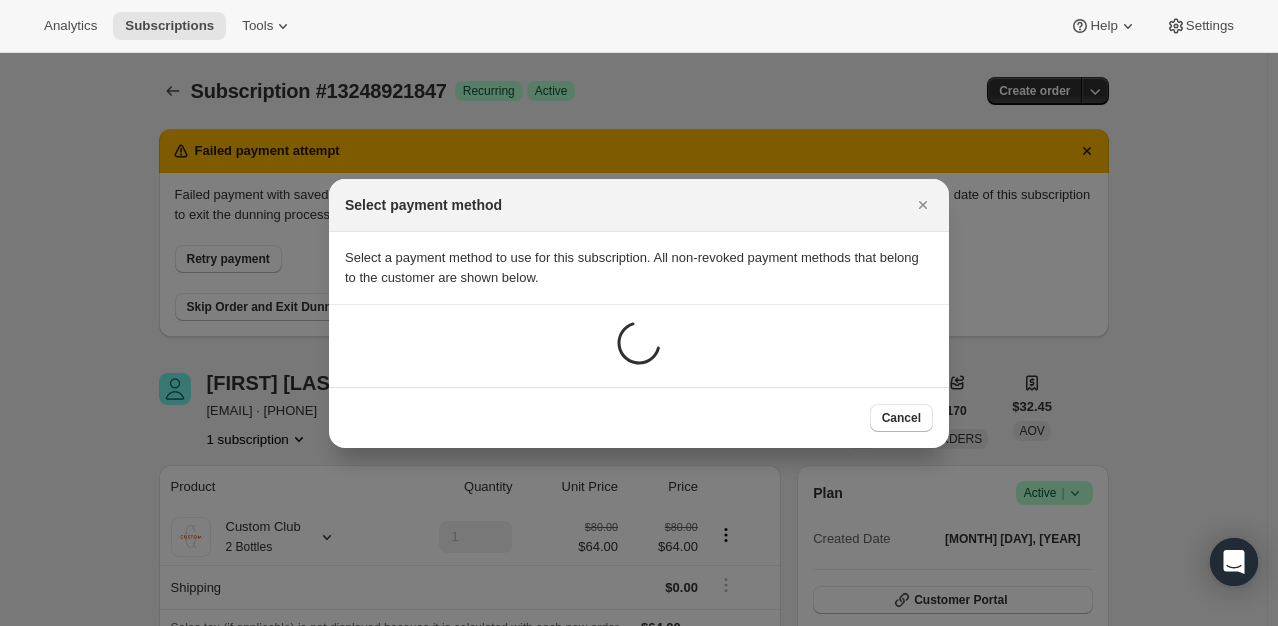 scroll, scrollTop: 1200, scrollLeft: 0, axis: vertical 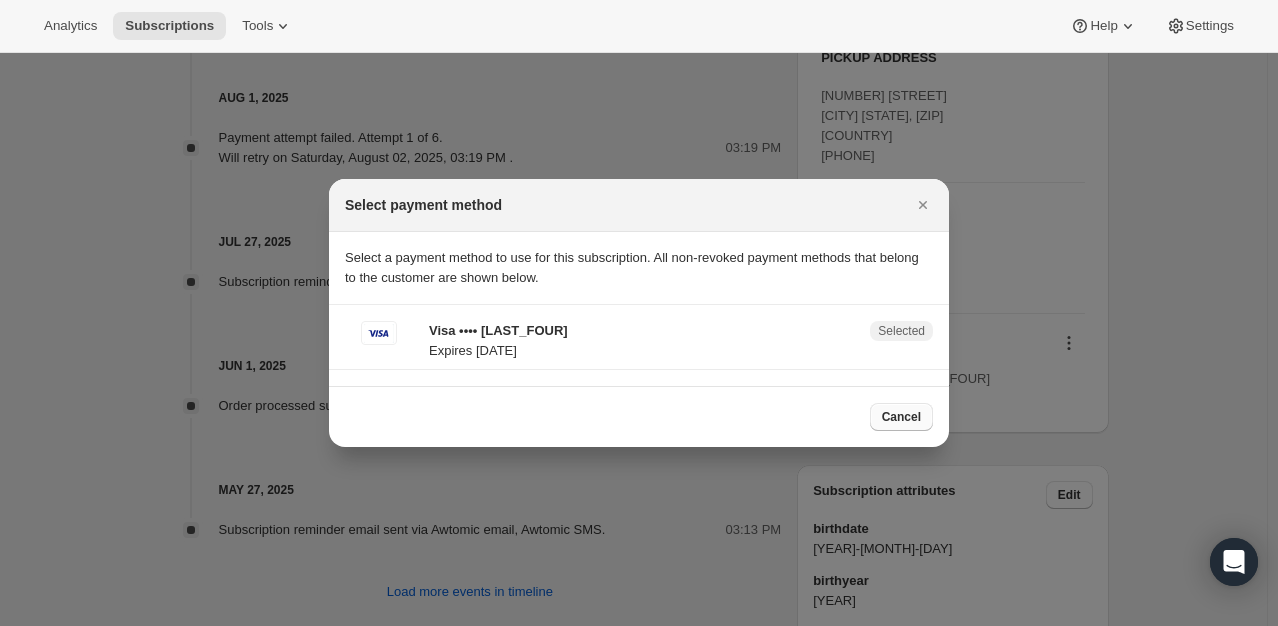 click on "Cancel" at bounding box center (901, 417) 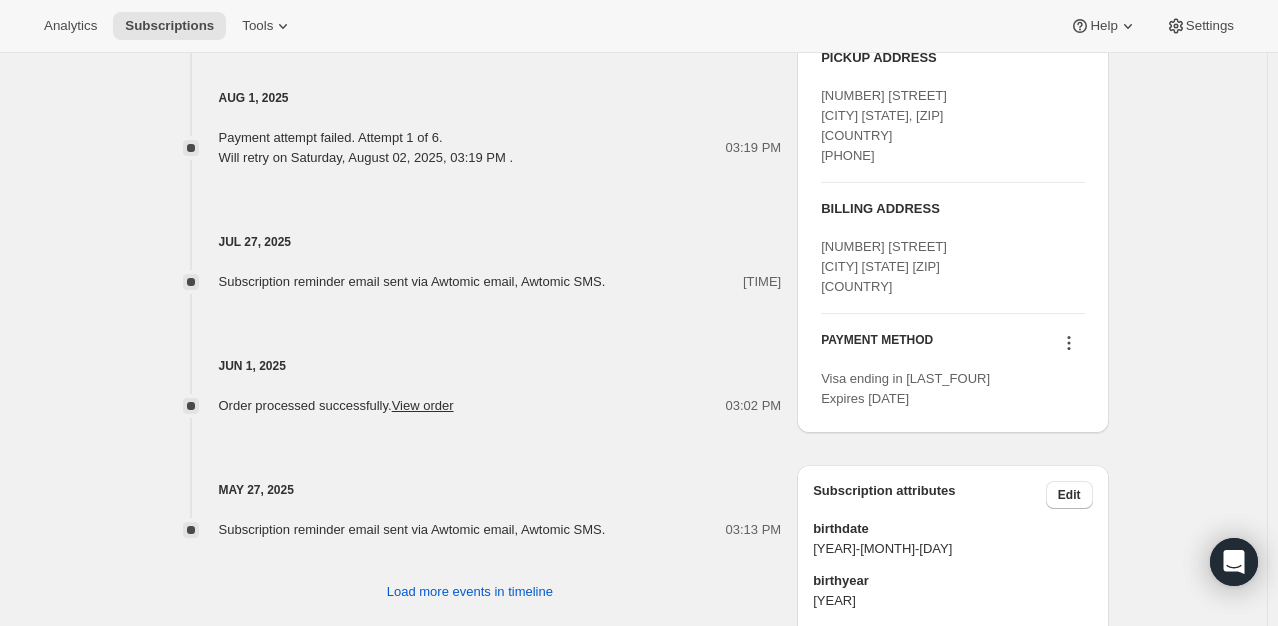 scroll, scrollTop: 0, scrollLeft: 0, axis: both 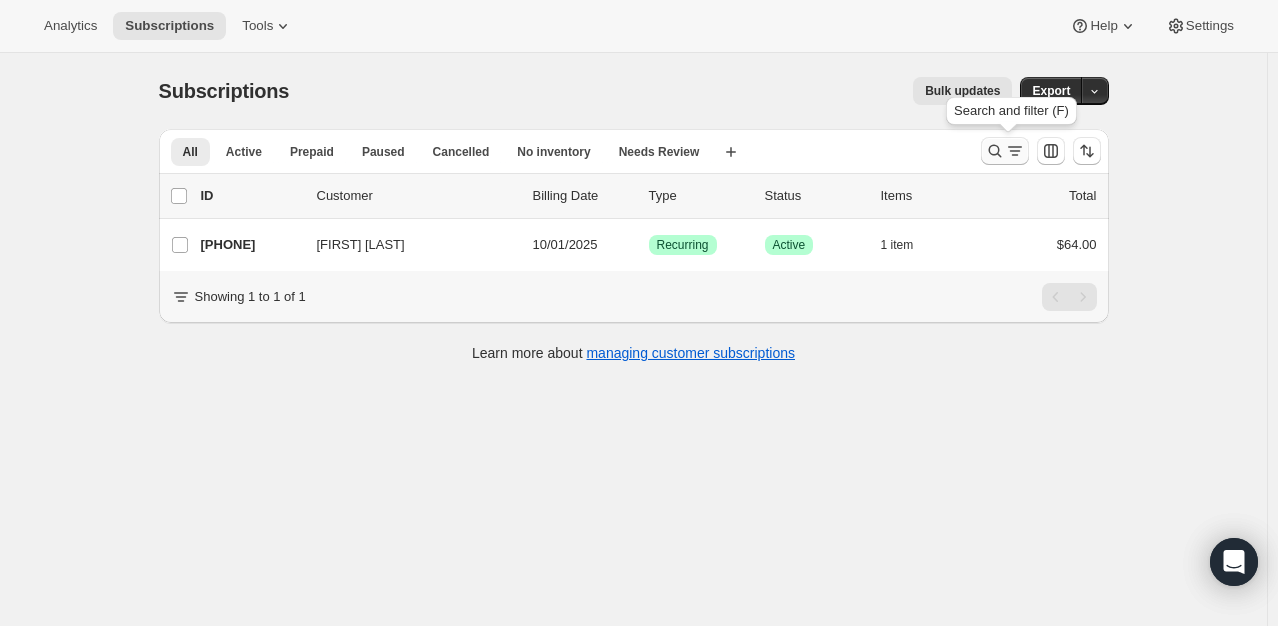 click 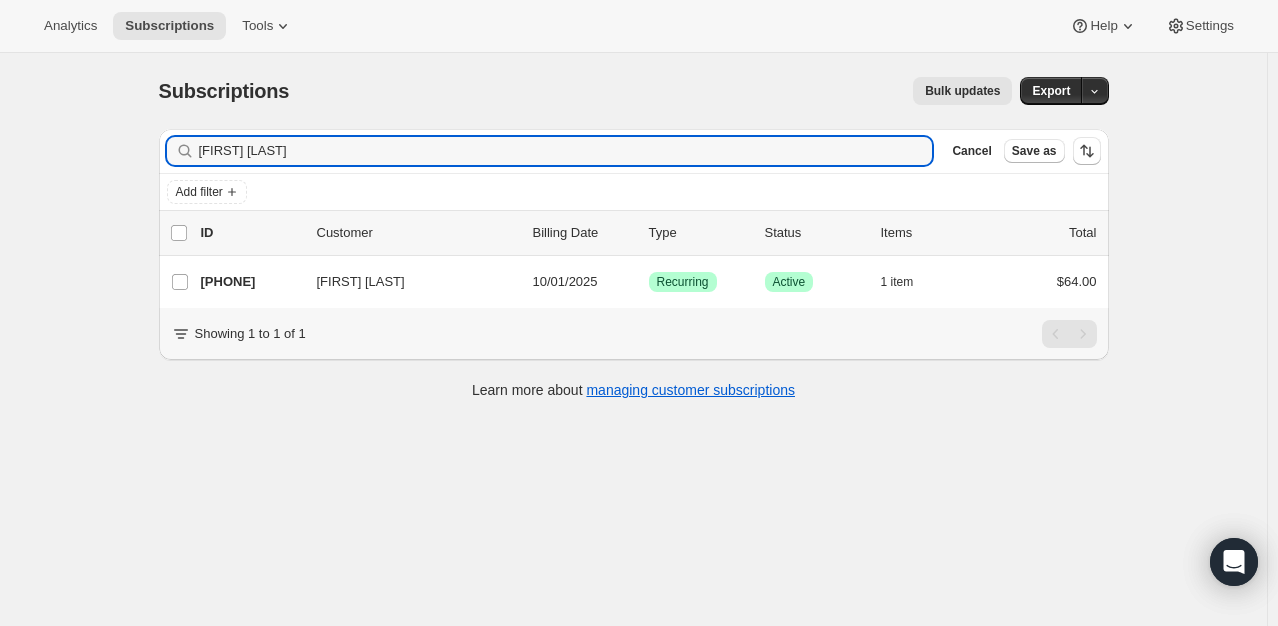 drag, startPoint x: 319, startPoint y: 158, endPoint x: 113, endPoint y: 174, distance: 206.62042 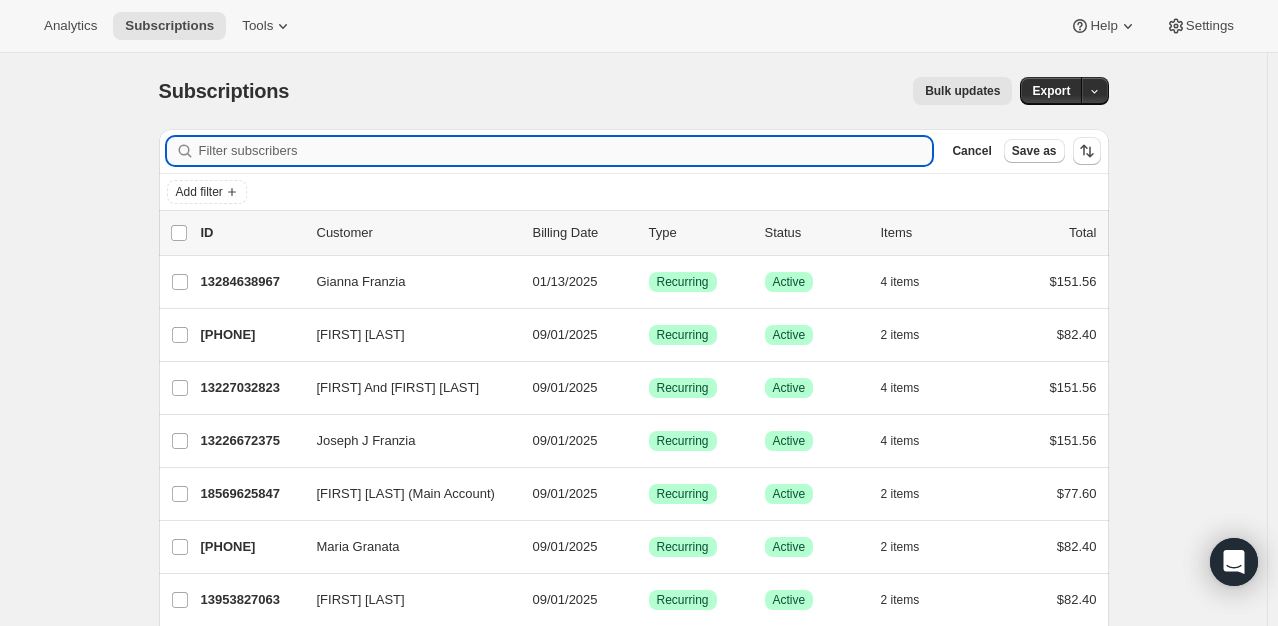 paste on "[FIRST] [LAST]" 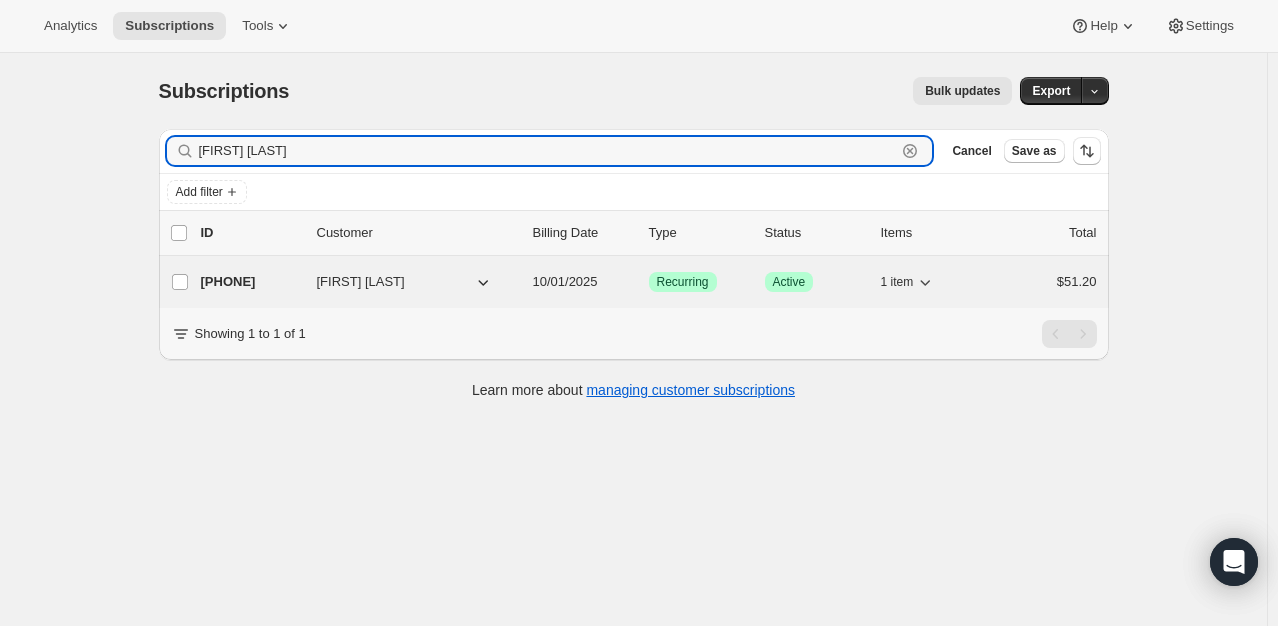 type on "[FIRST] [LAST]" 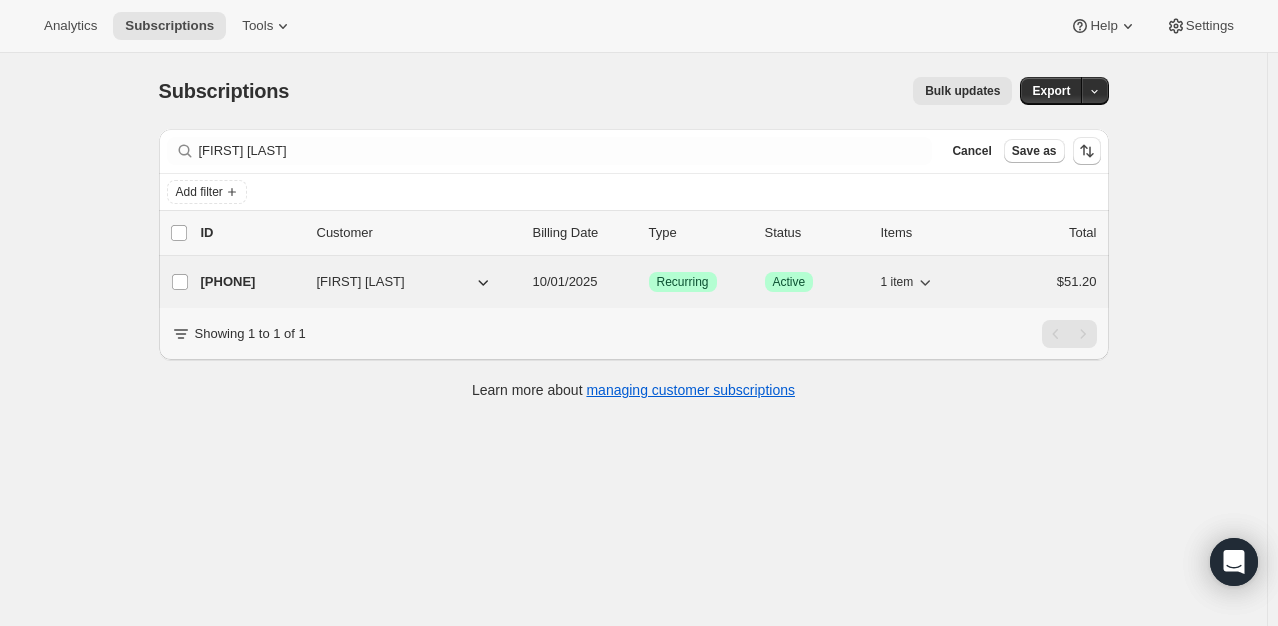 click on "[PHONE]" at bounding box center [251, 282] 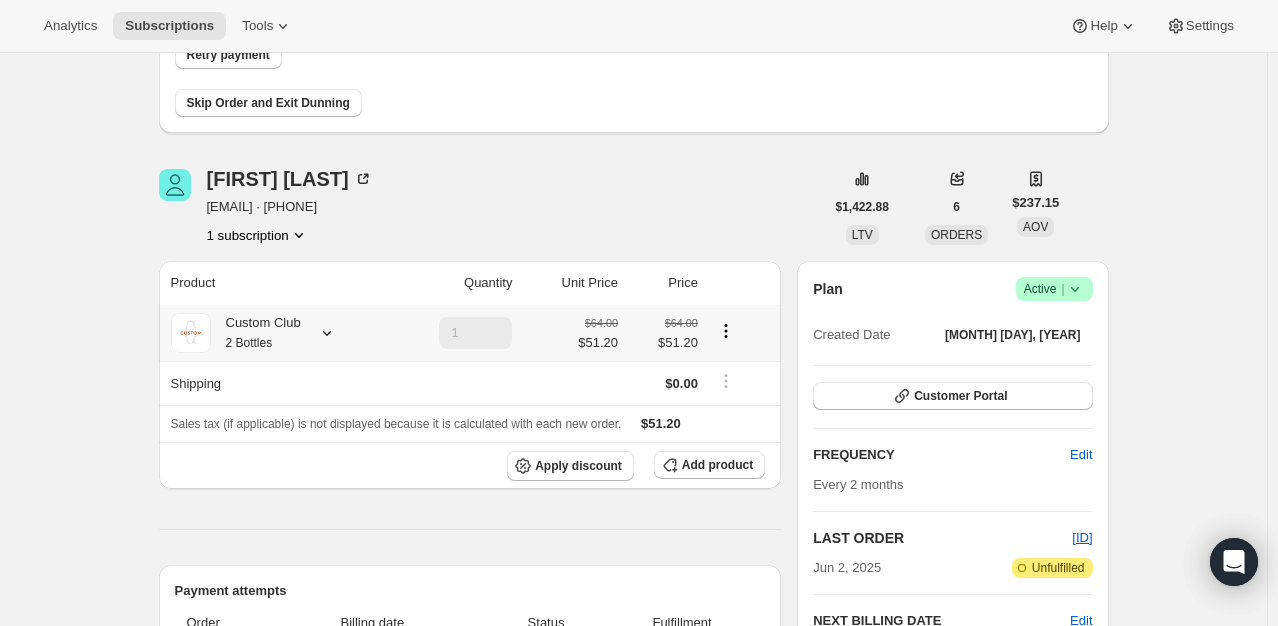 scroll, scrollTop: 200, scrollLeft: 0, axis: vertical 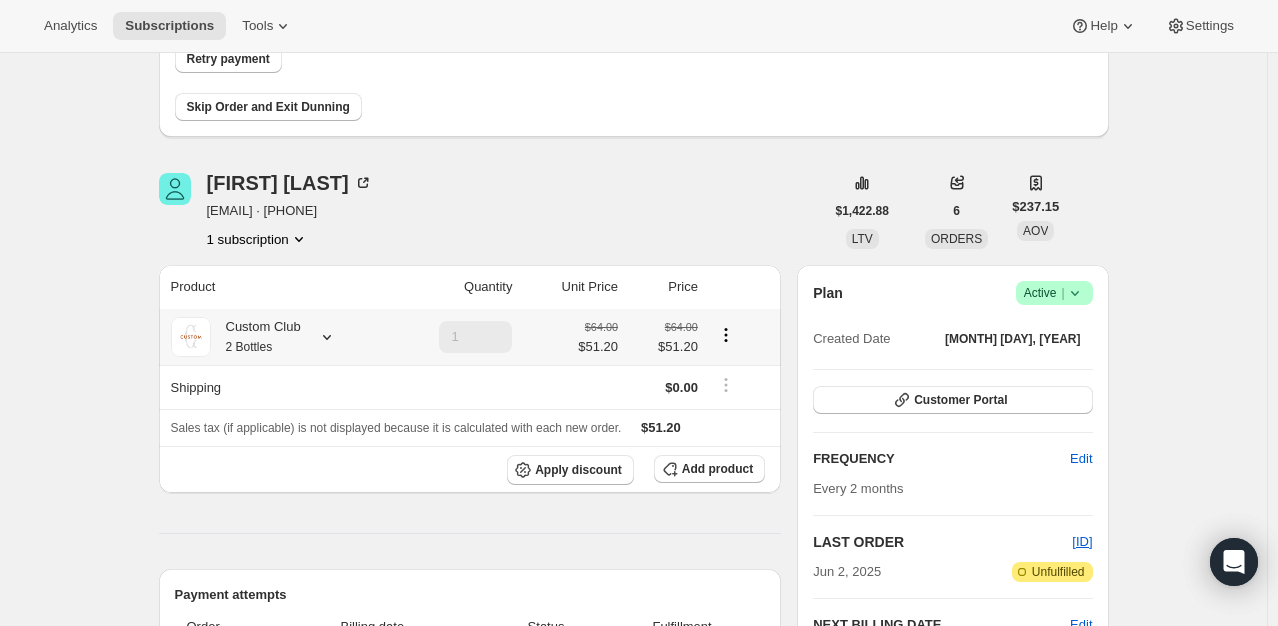 click 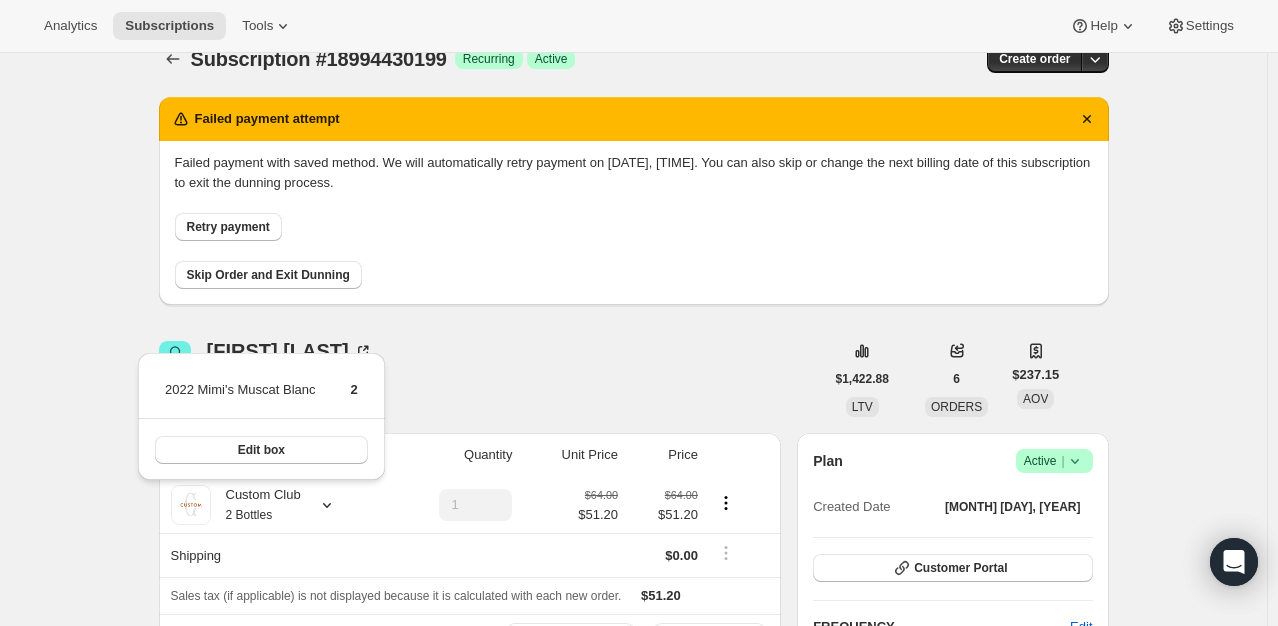 scroll, scrollTop: 0, scrollLeft: 0, axis: both 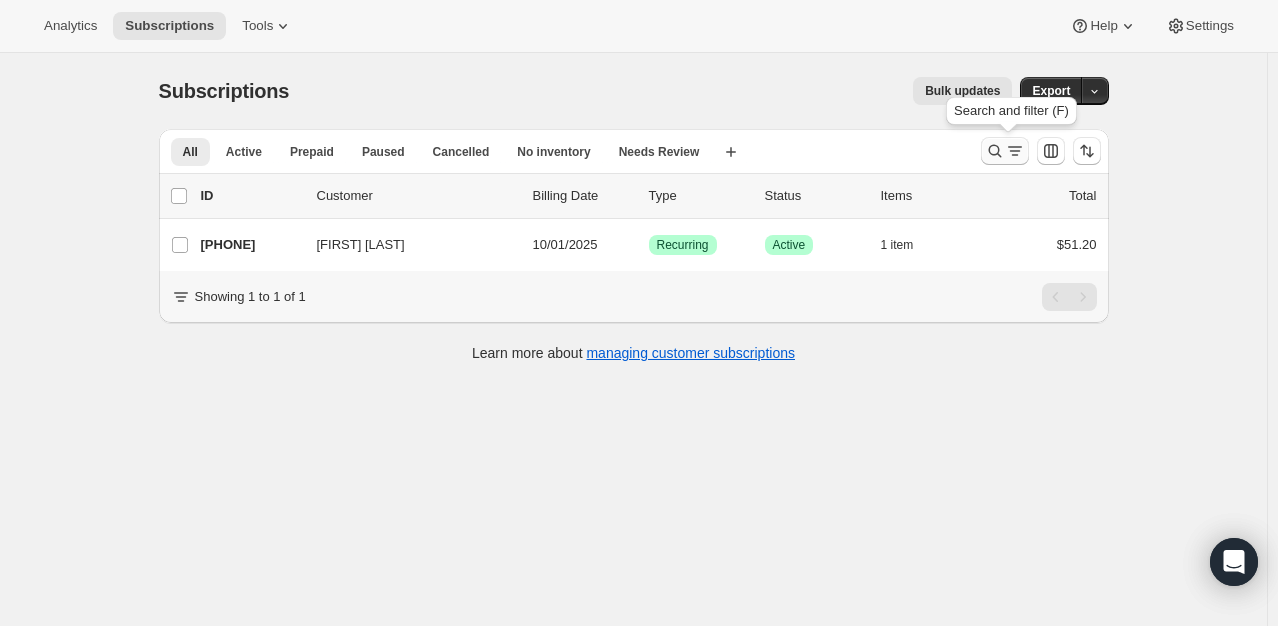 click 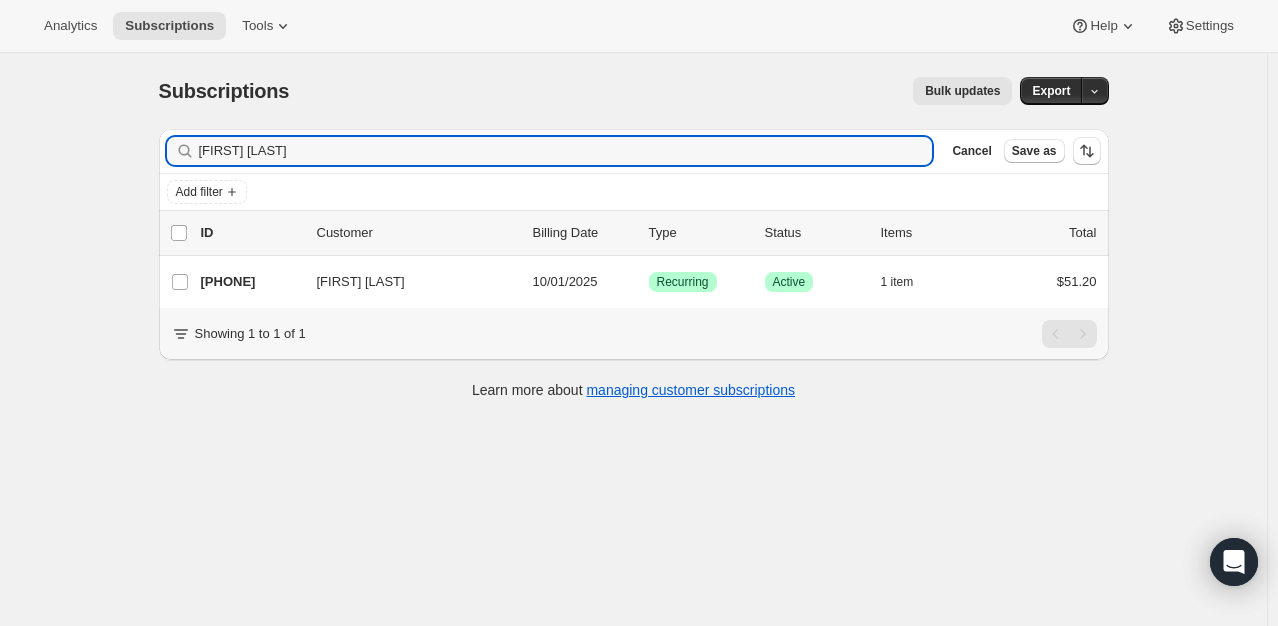 drag, startPoint x: 308, startPoint y: 162, endPoint x: 19, endPoint y: 162, distance: 289 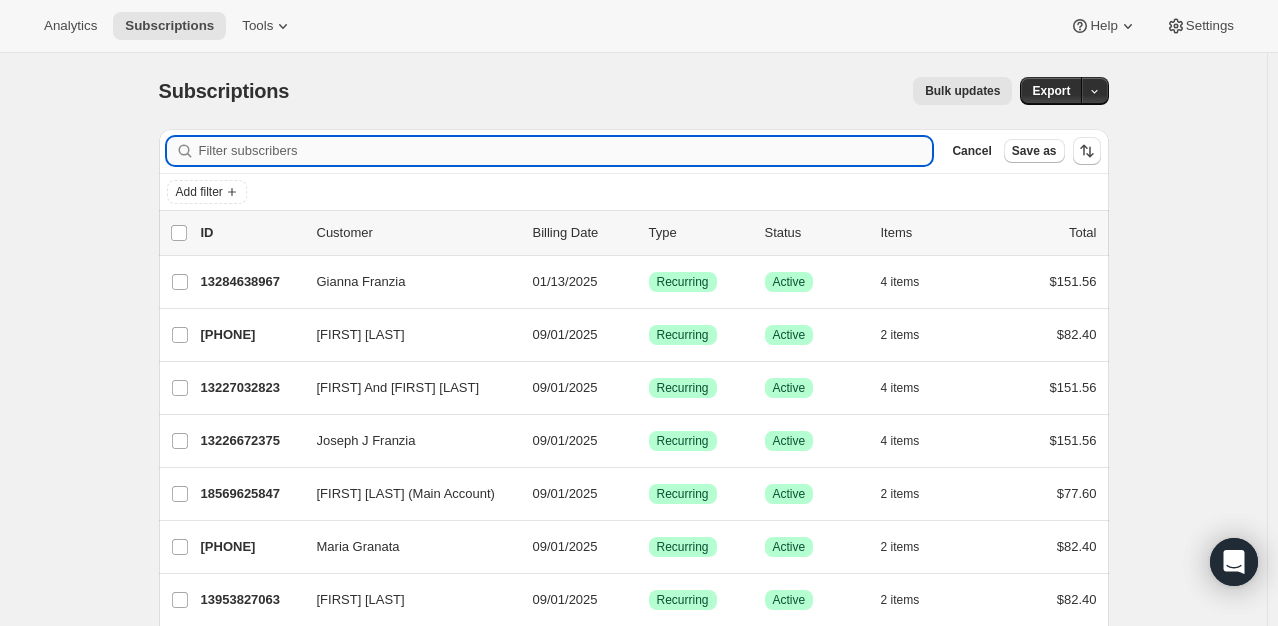 paste on "Oscar Fonseca" 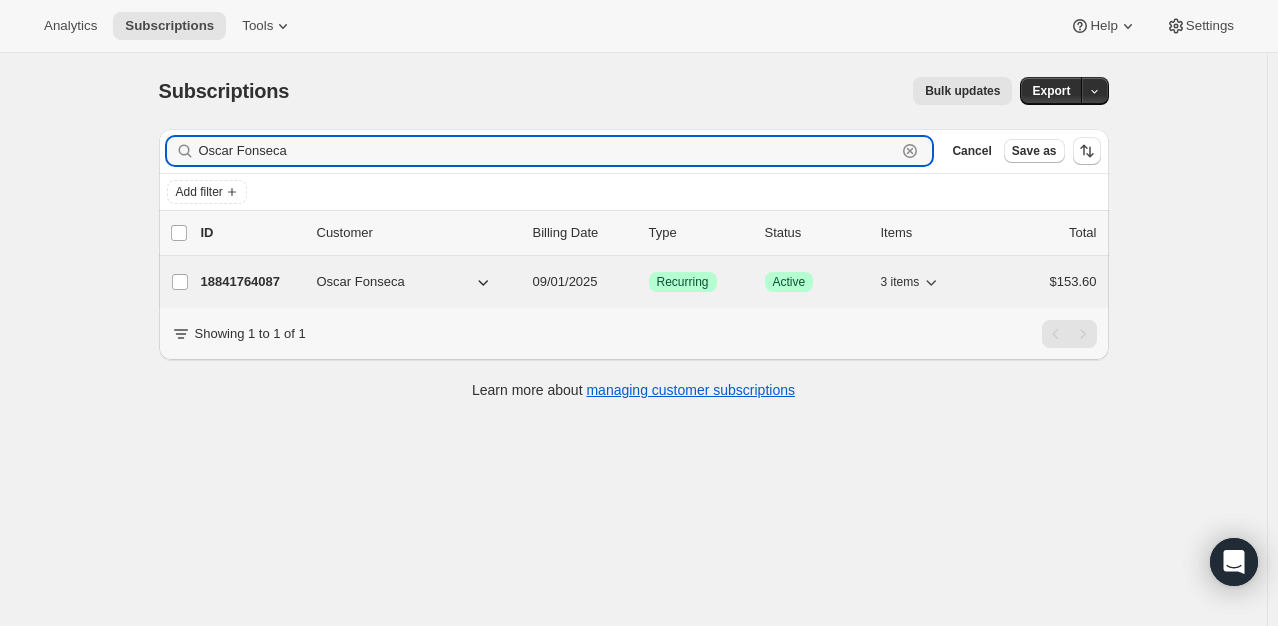 type on "Oscar Fonseca" 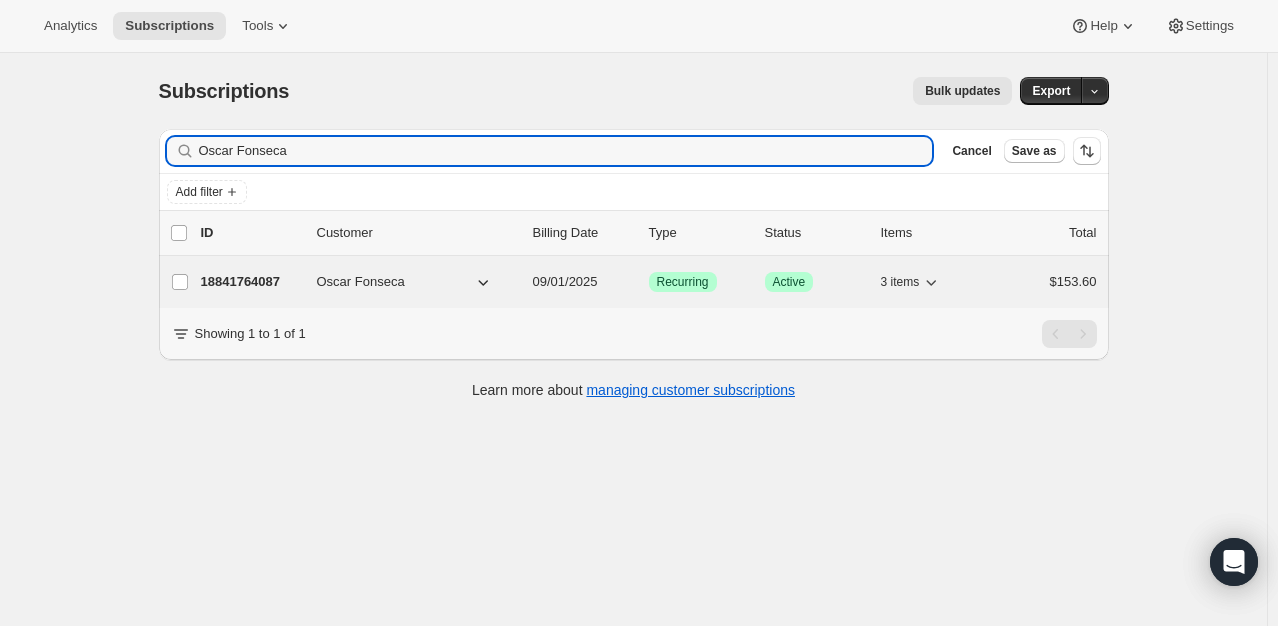 click on "18841764087" at bounding box center (251, 282) 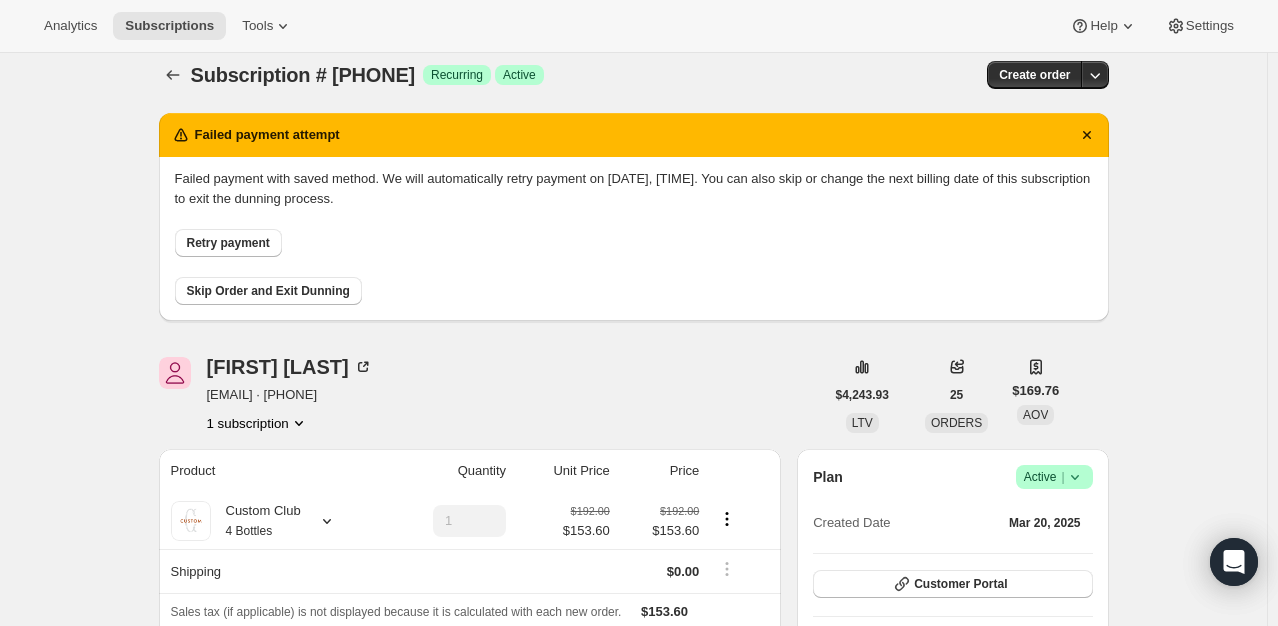 scroll, scrollTop: 0, scrollLeft: 0, axis: both 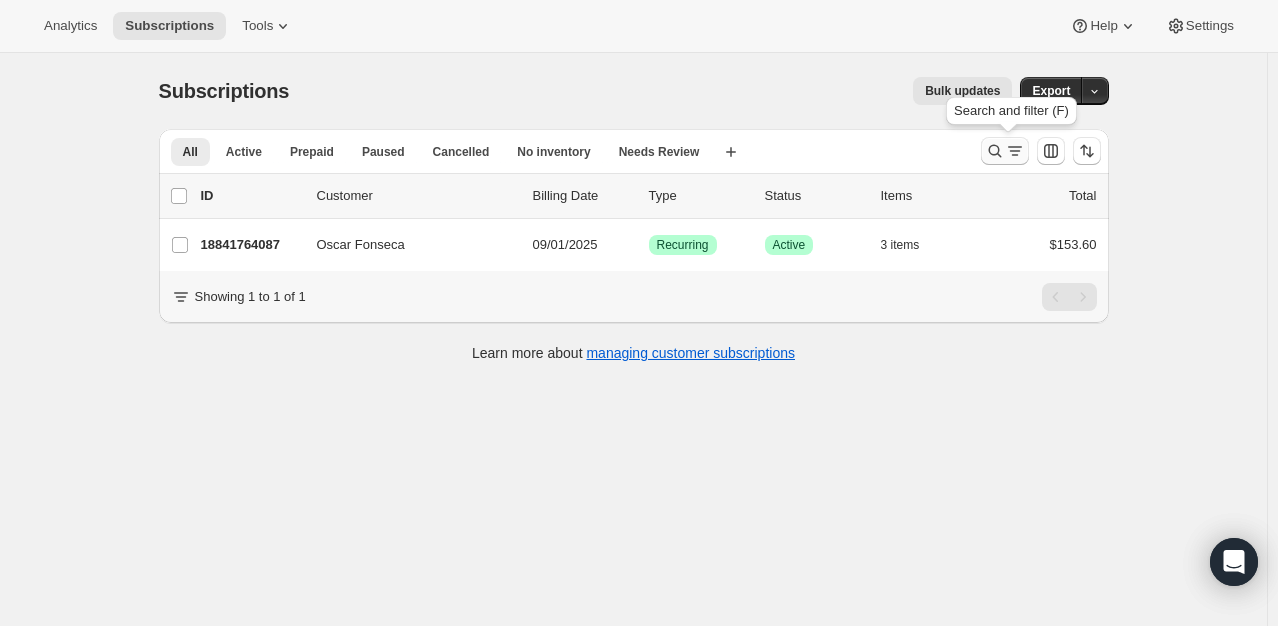 click 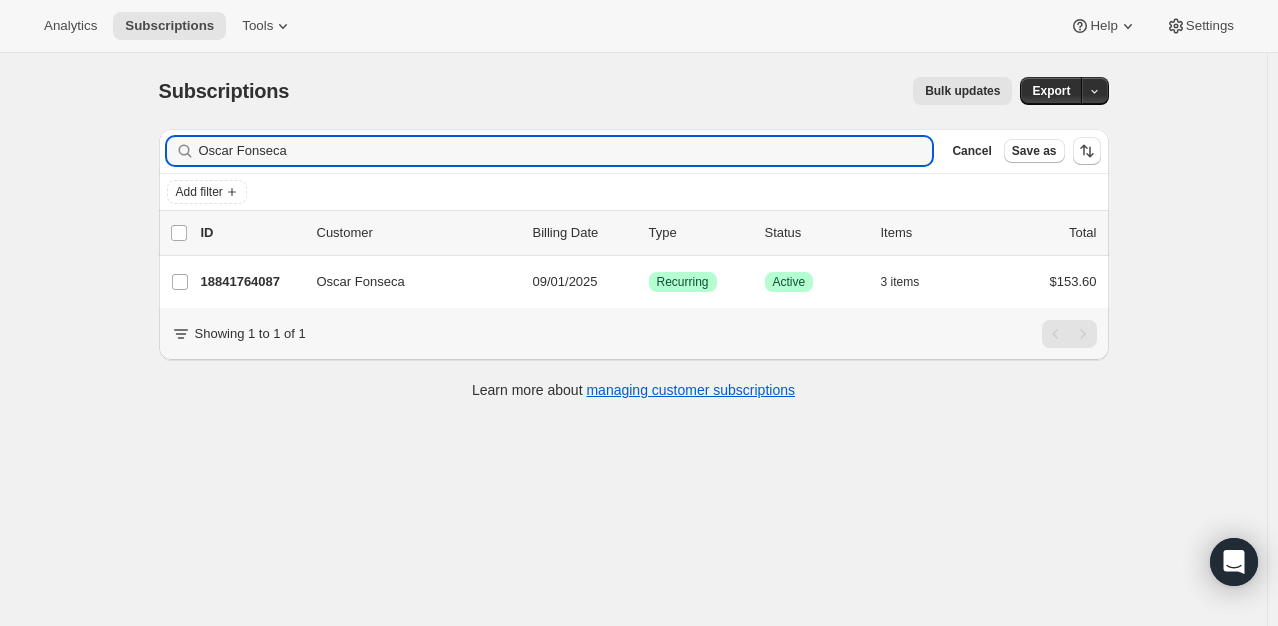 drag, startPoint x: 301, startPoint y: 156, endPoint x: 133, endPoint y: 172, distance: 168.76018 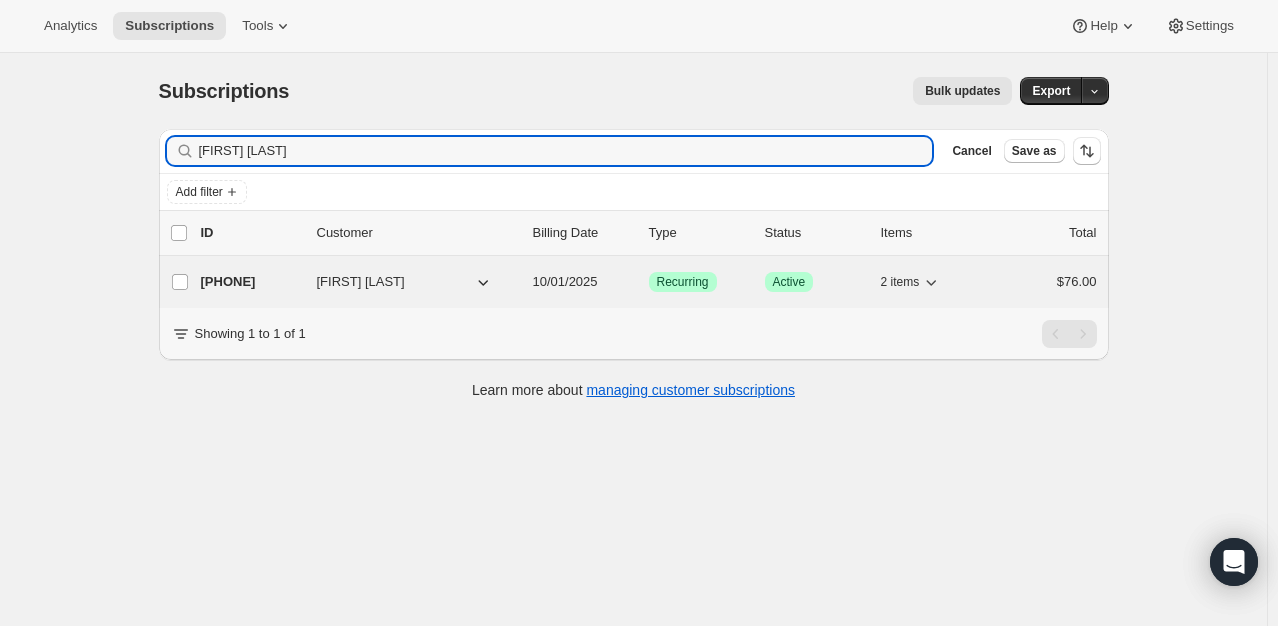 type on "[FIRST] [LAST]" 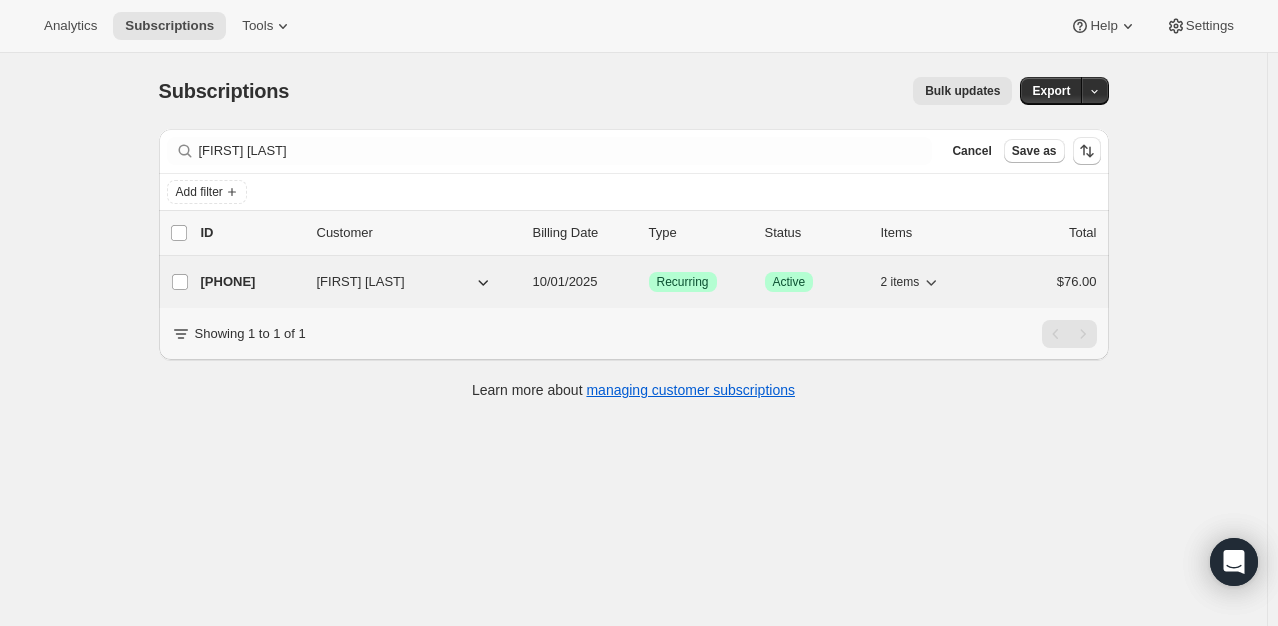 click on "[PHONE]" at bounding box center [251, 282] 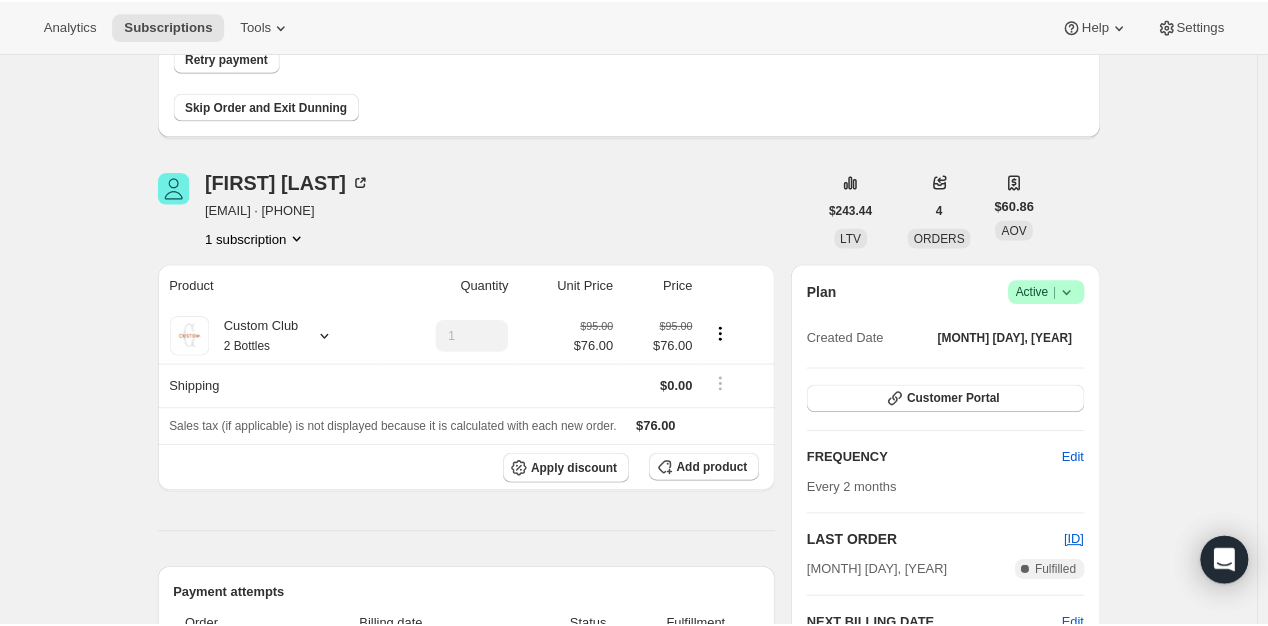scroll, scrollTop: 0, scrollLeft: 0, axis: both 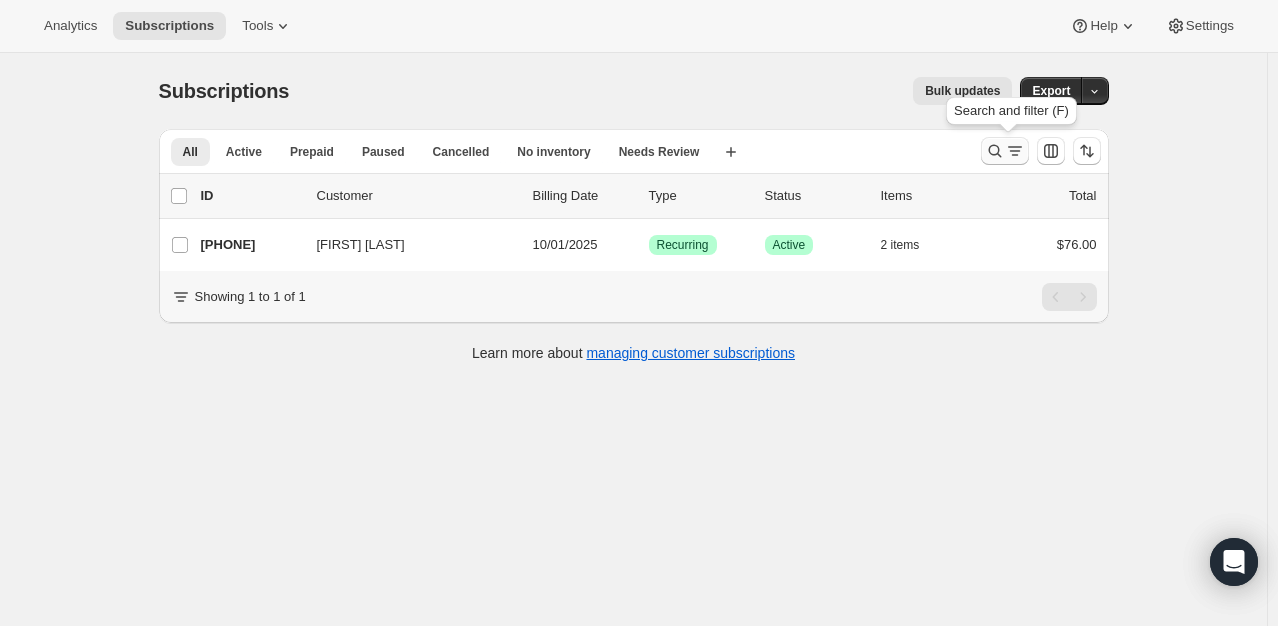 click 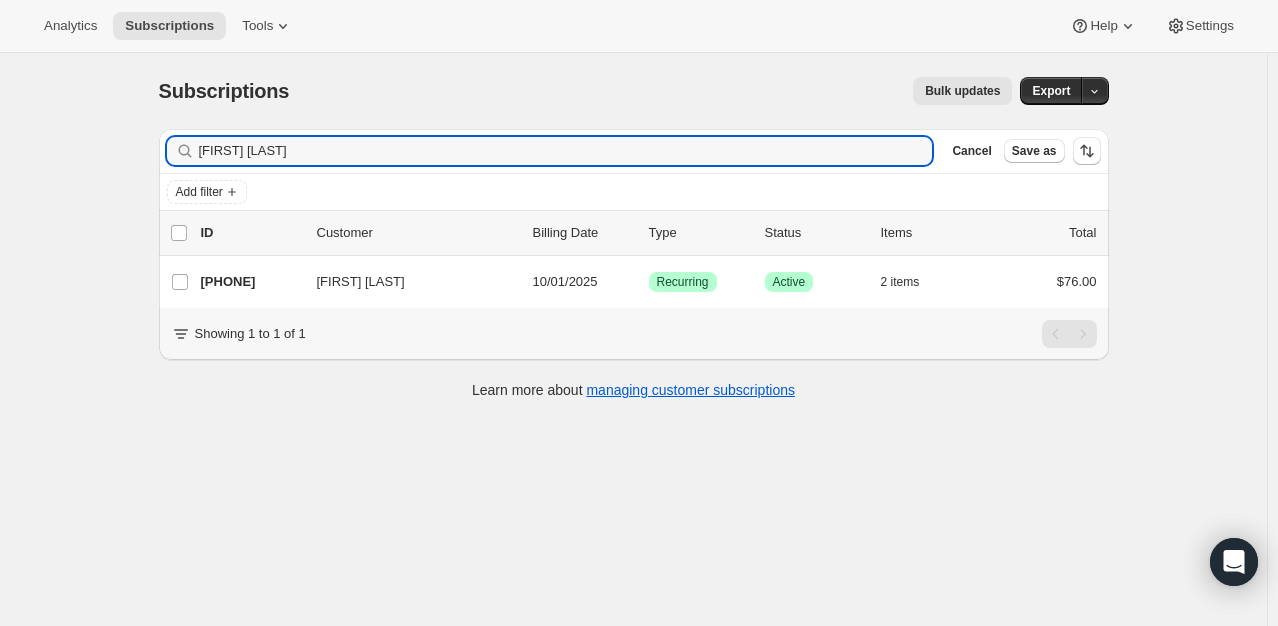 drag, startPoint x: 118, startPoint y: 189, endPoint x: 4, endPoint y: 199, distance: 114.43776 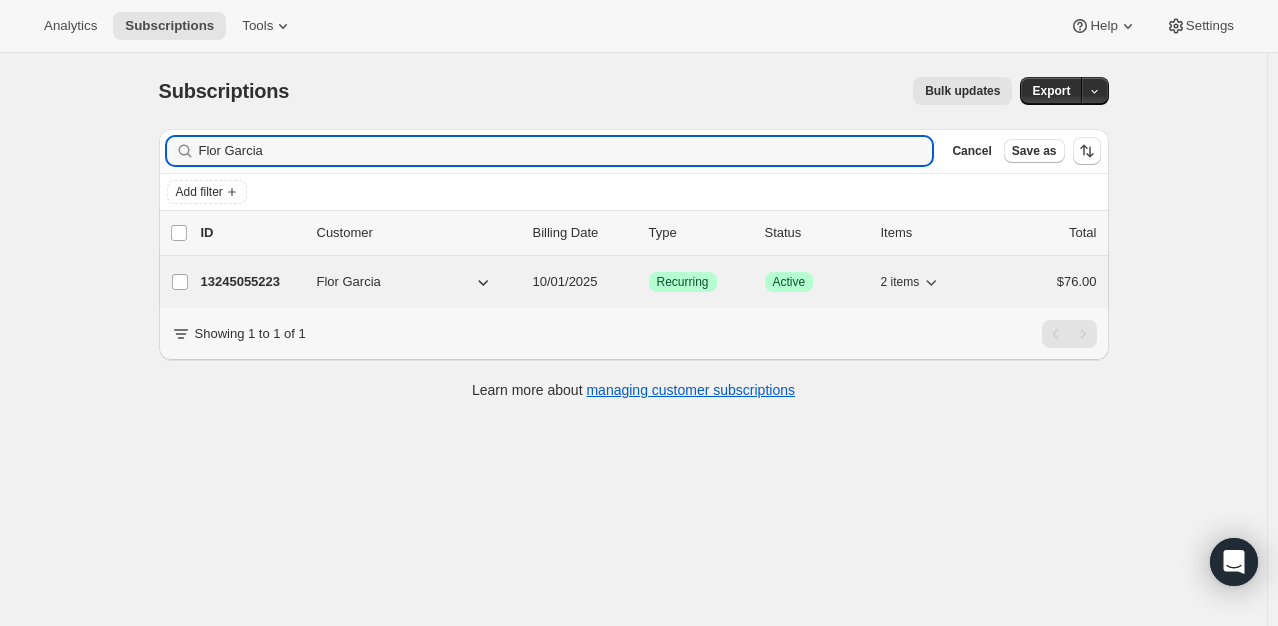 type on "Flor Garcia" 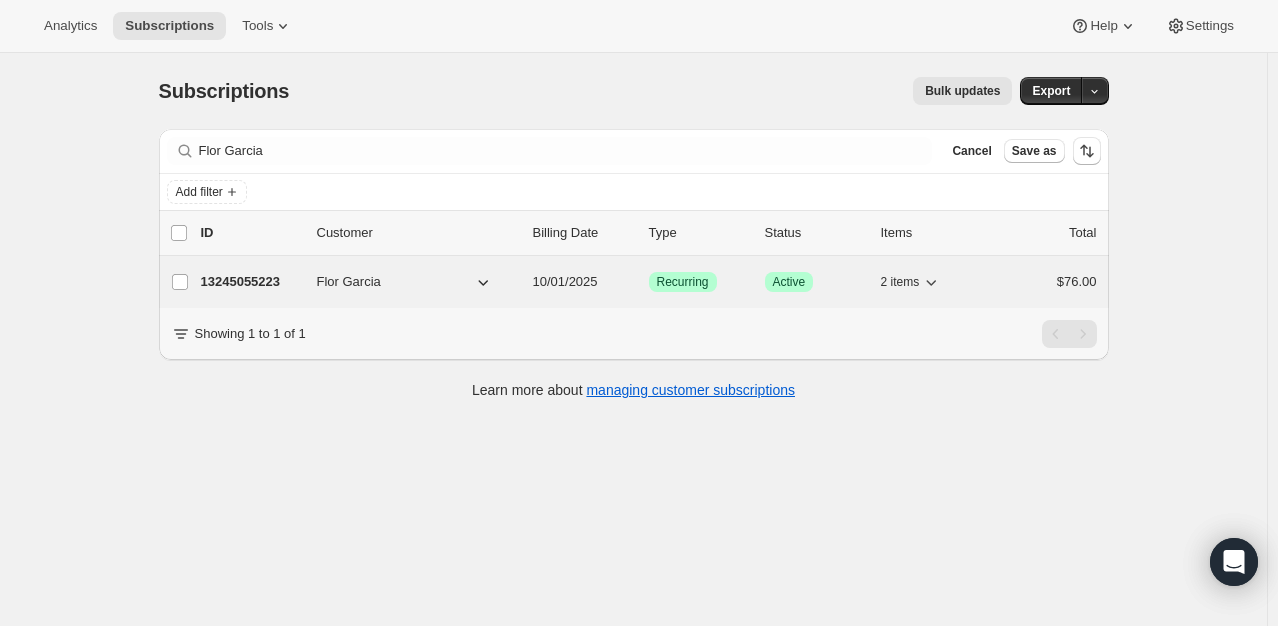 click on "13245055223" at bounding box center (251, 282) 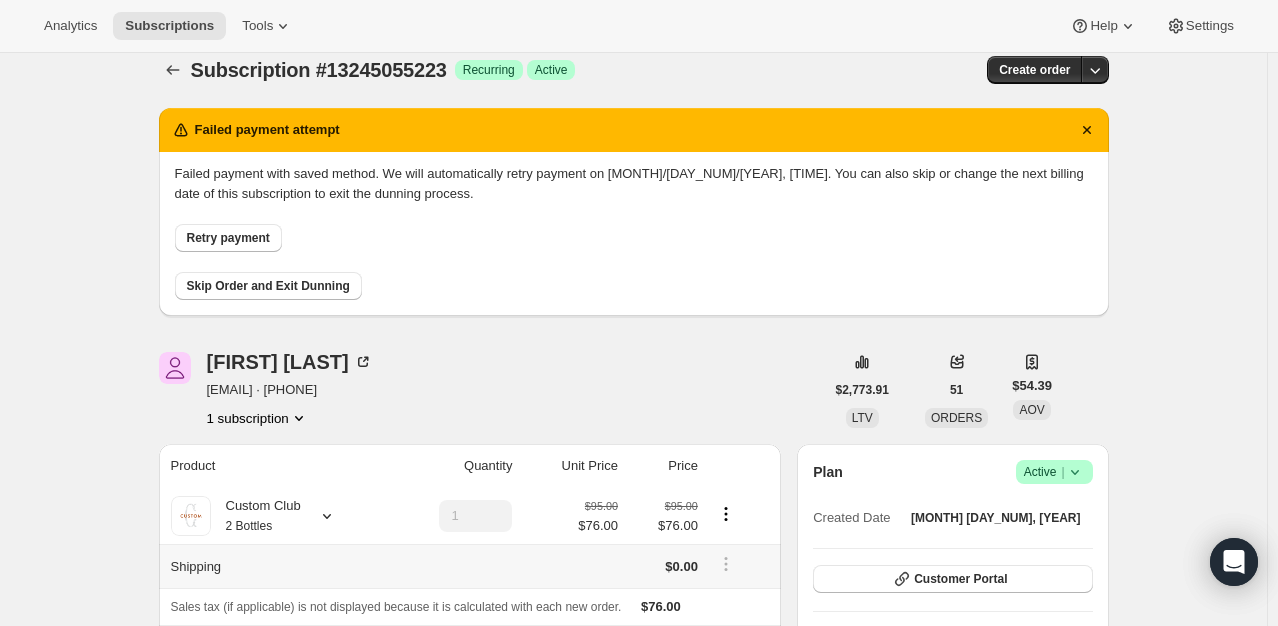 scroll, scrollTop: 0, scrollLeft: 0, axis: both 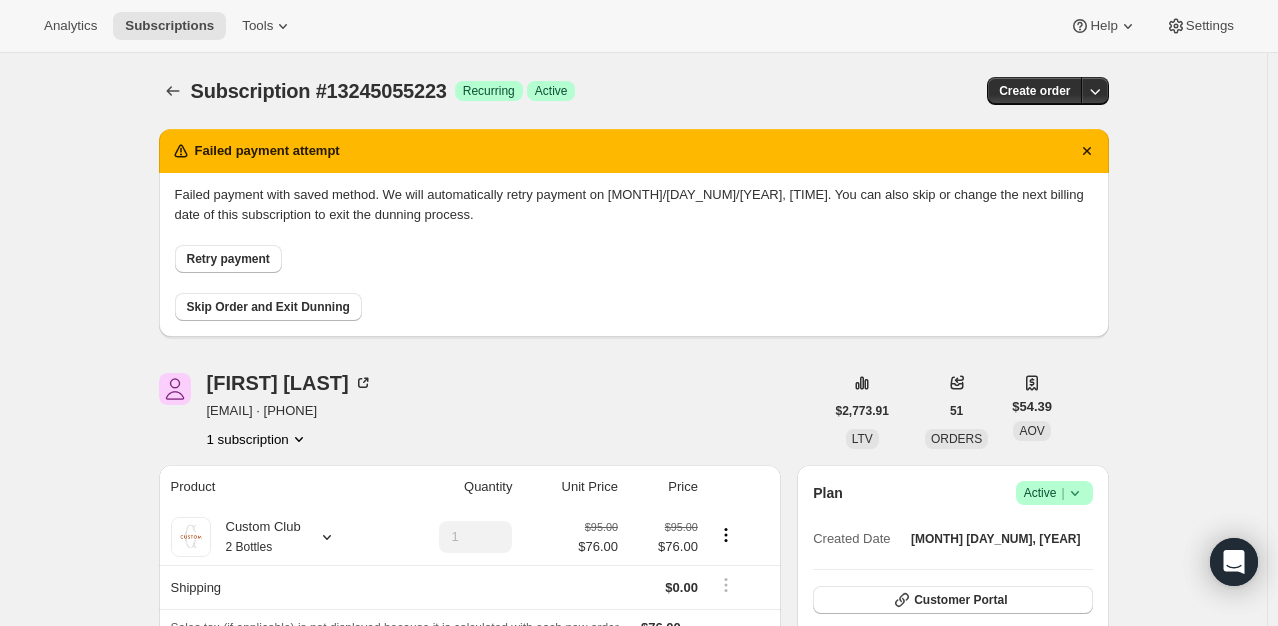 click on "Skip Order and Exit Dunning" at bounding box center [268, 307] 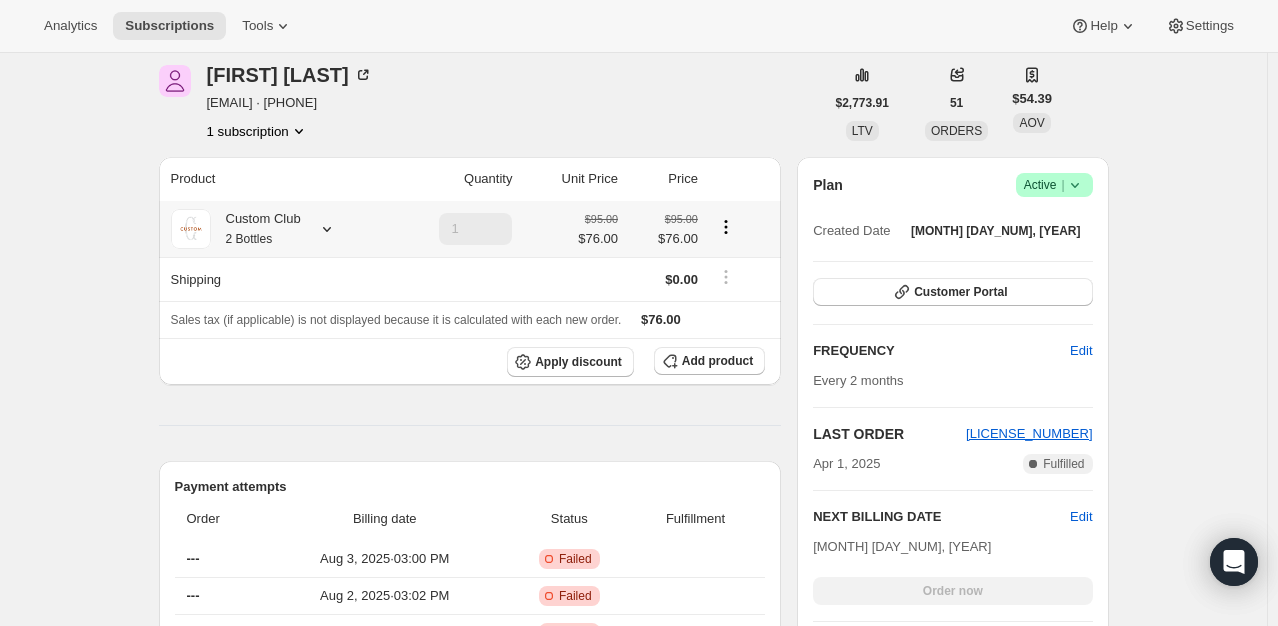 scroll, scrollTop: 500, scrollLeft: 0, axis: vertical 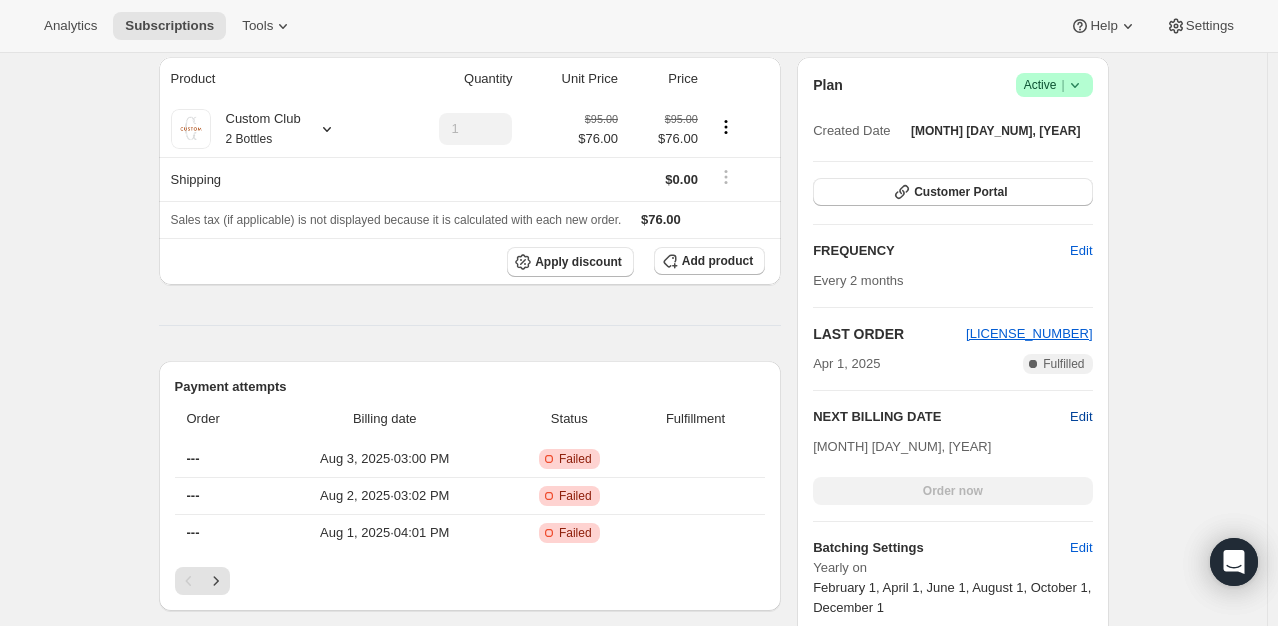 click on "Edit" at bounding box center [1081, 417] 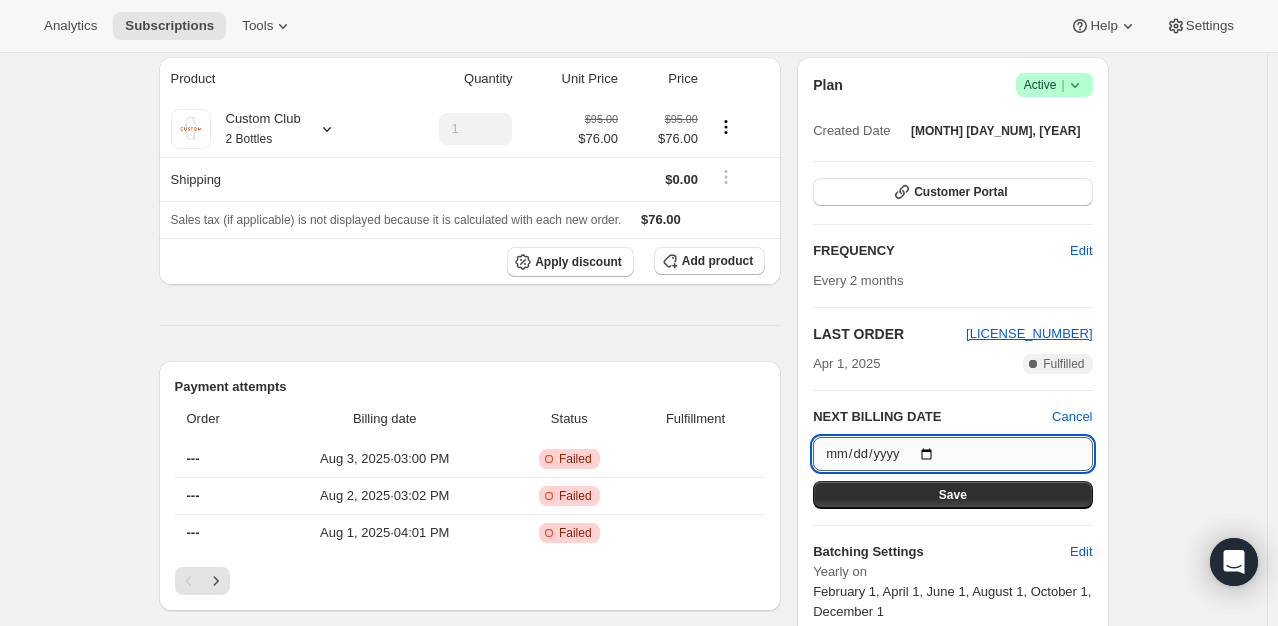 click on "2025-12-01" at bounding box center [952, 454] 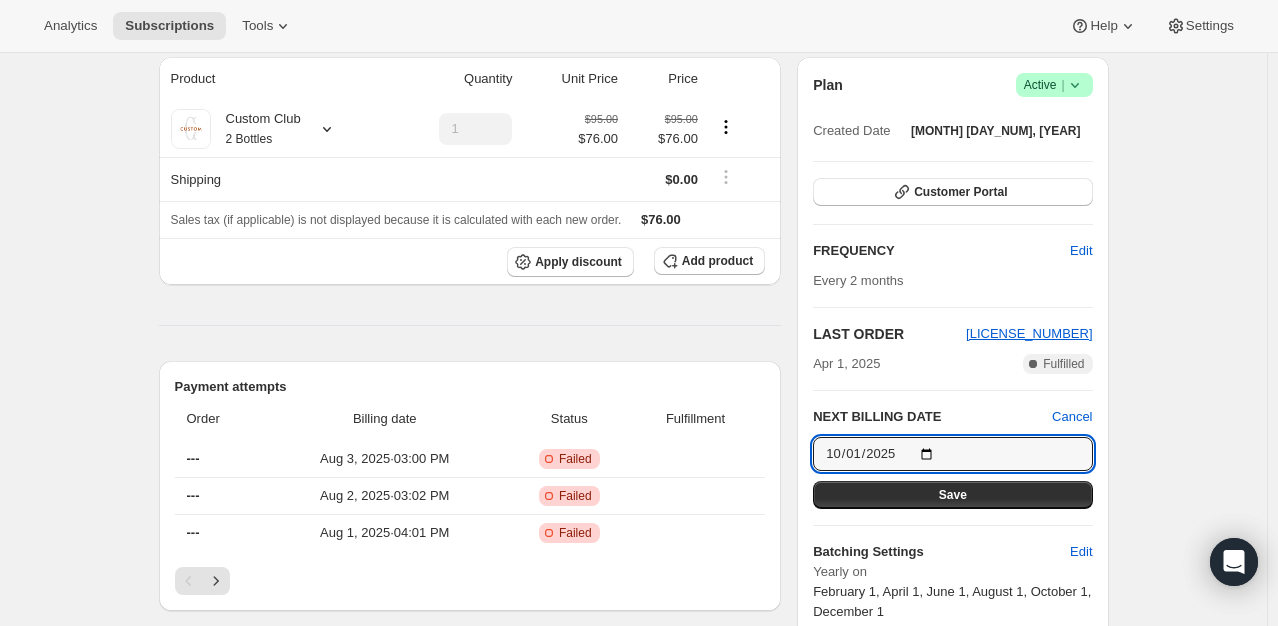 type on "2025-10-01" 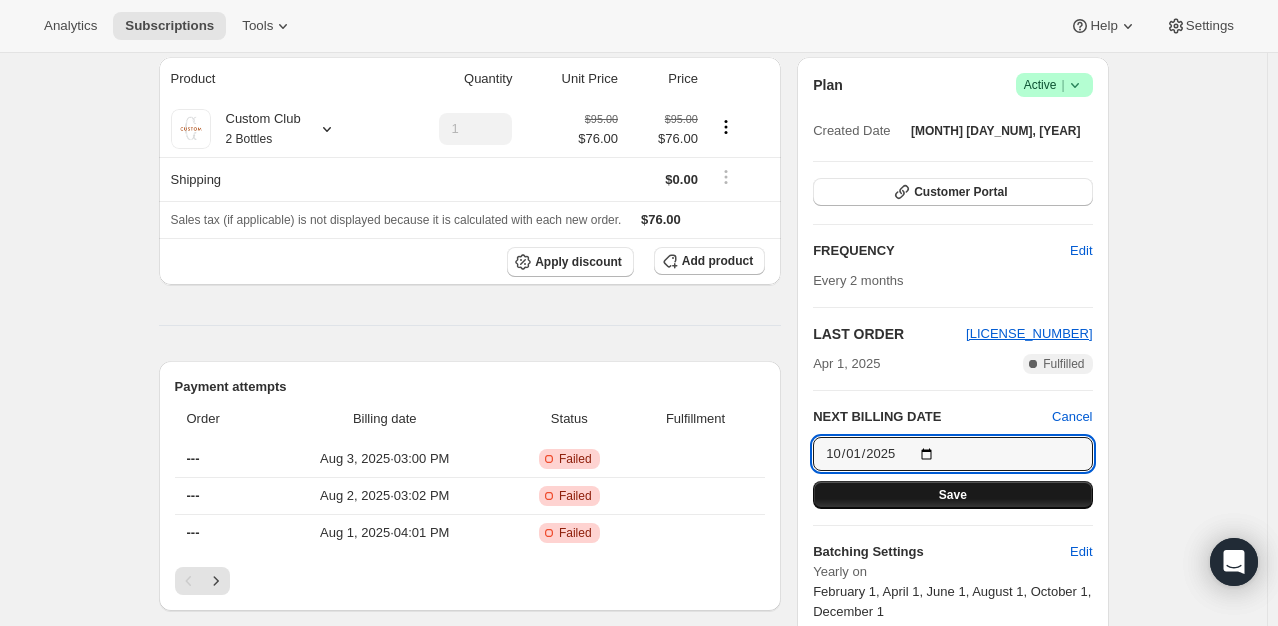 click on "Save" at bounding box center (952, 495) 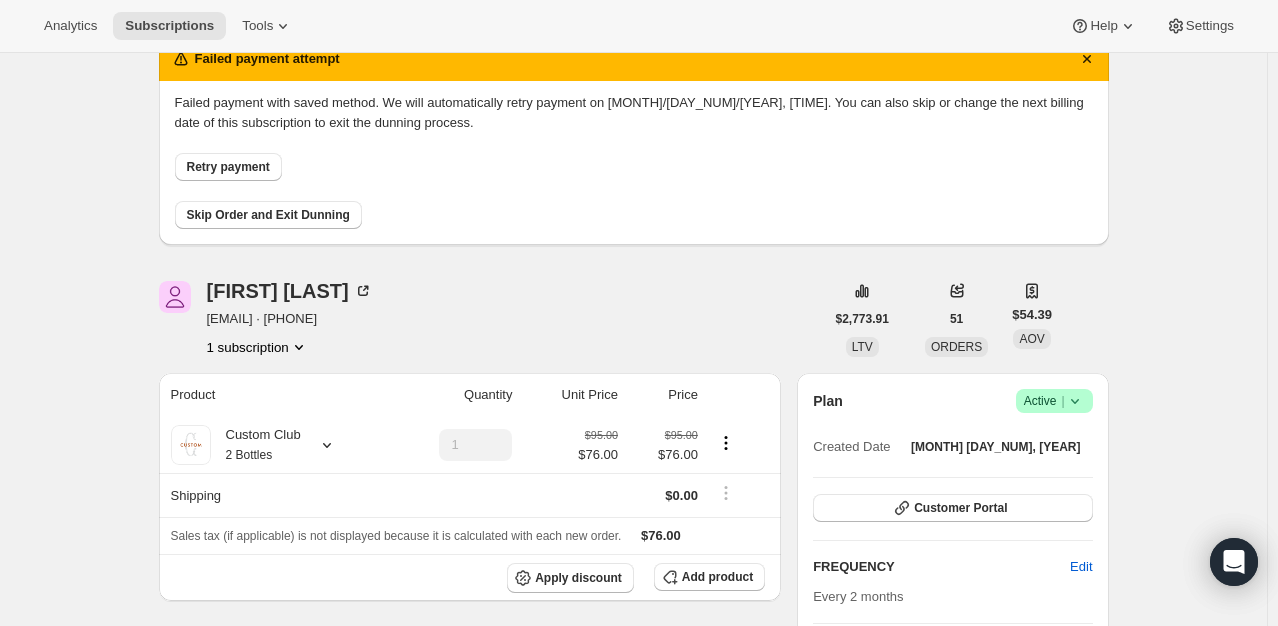 scroll, scrollTop: 500, scrollLeft: 0, axis: vertical 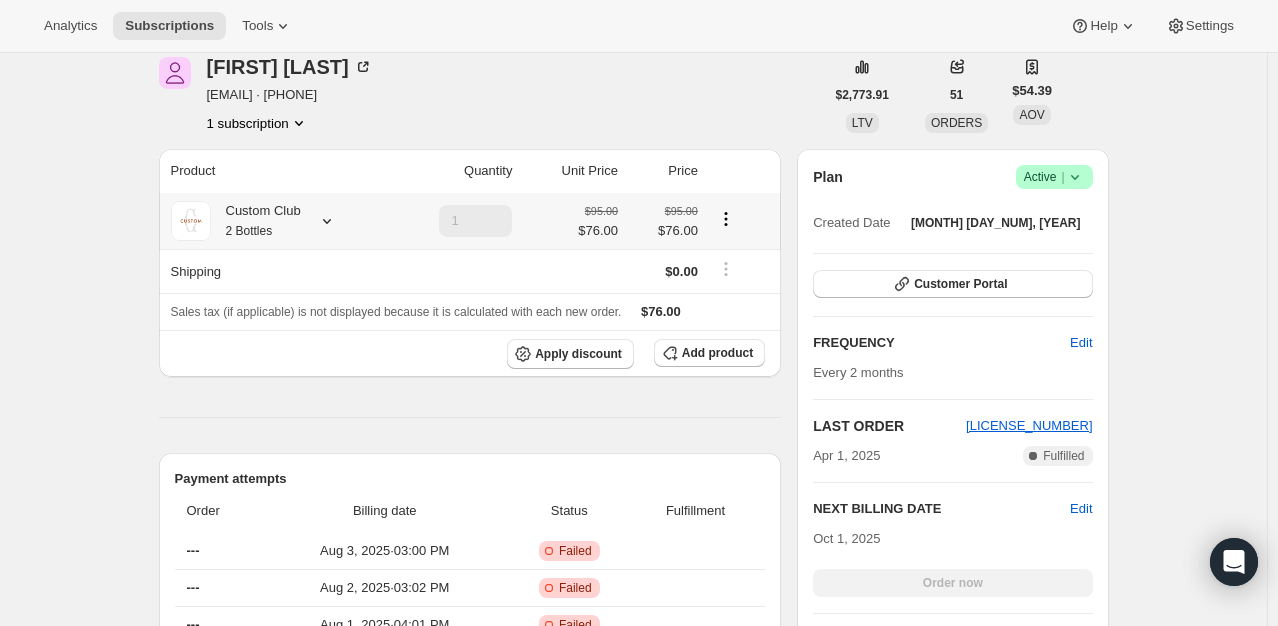 click 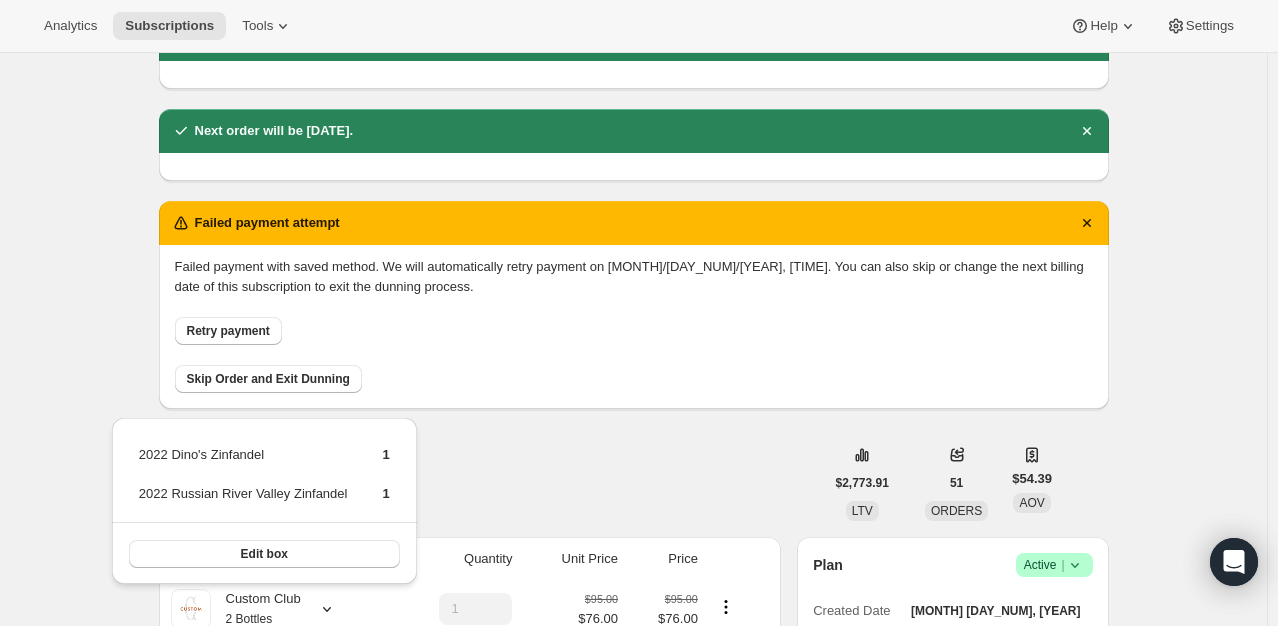 scroll, scrollTop: 100, scrollLeft: 0, axis: vertical 